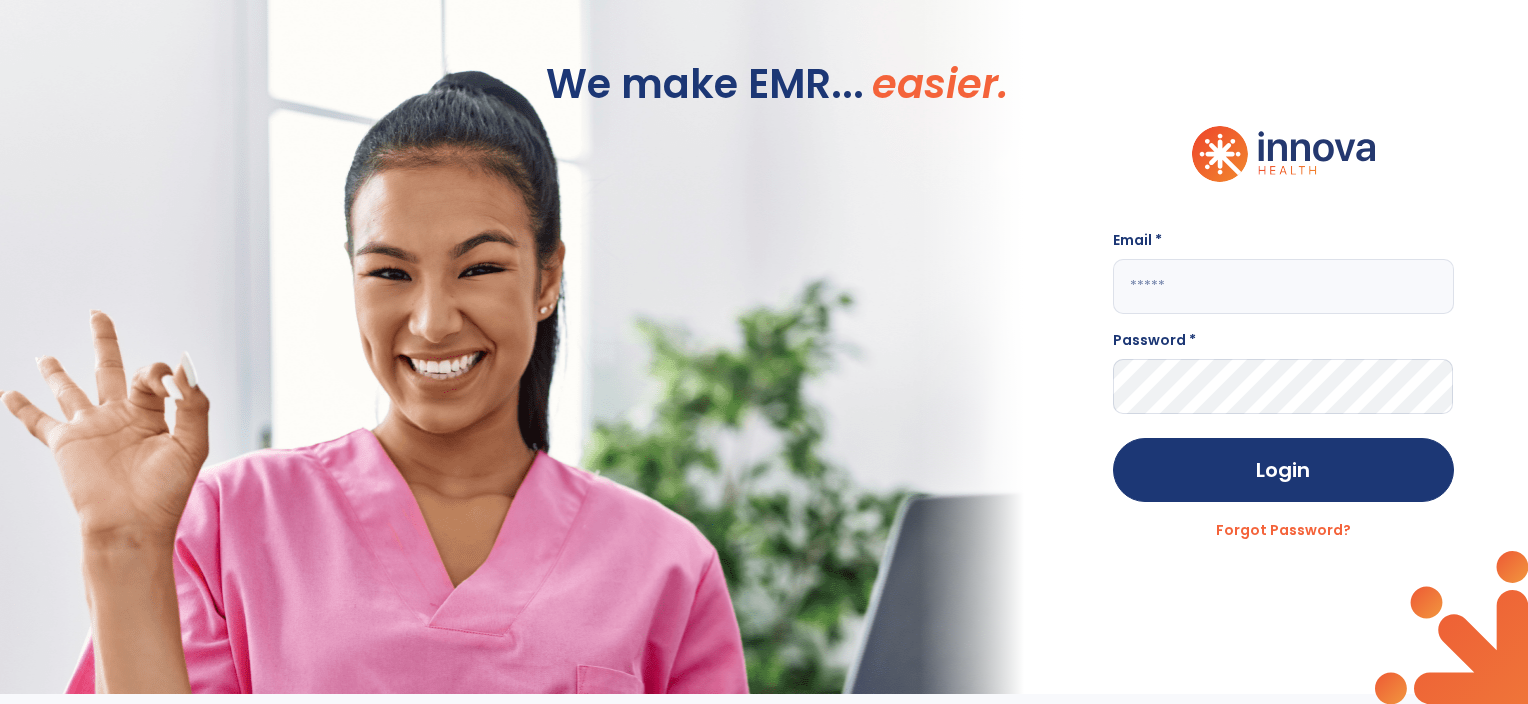 scroll, scrollTop: 0, scrollLeft: 0, axis: both 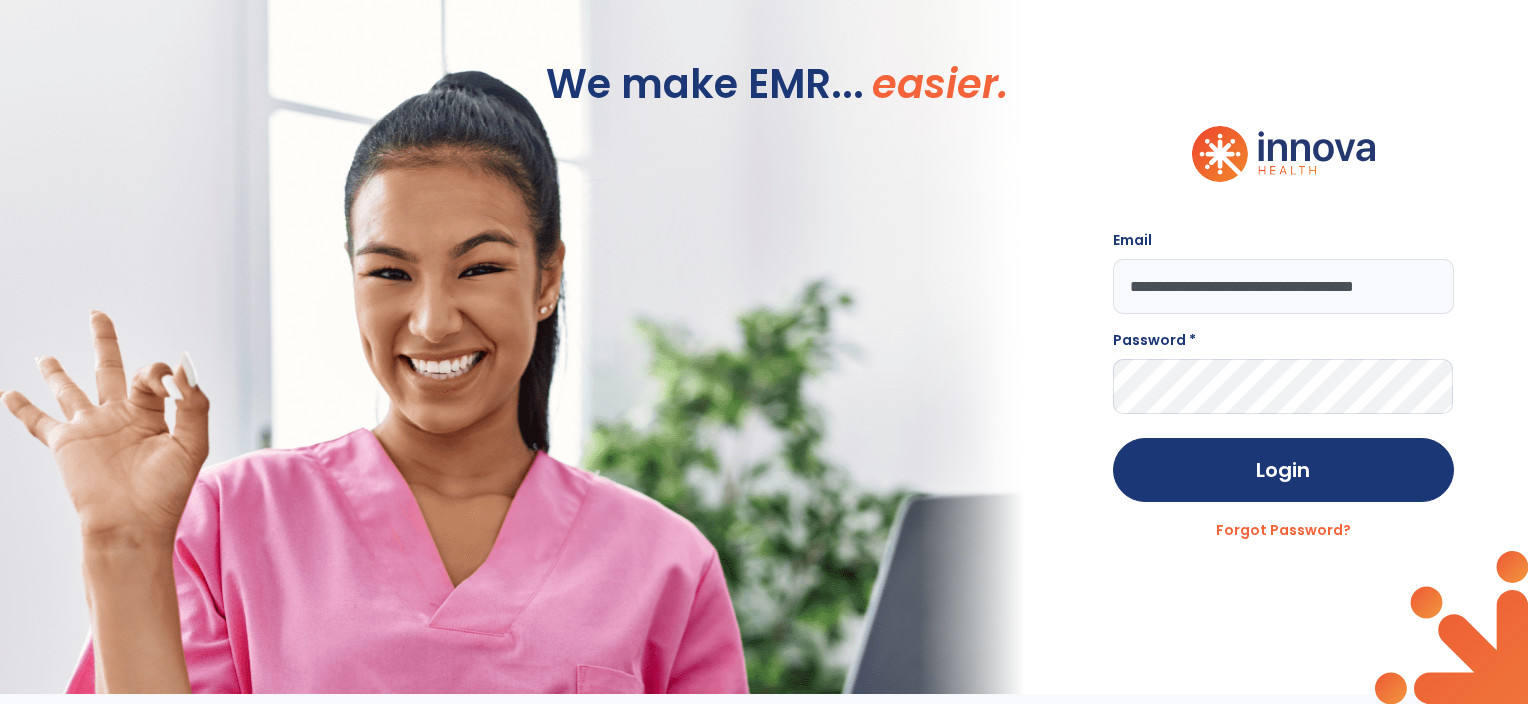 type on "**********" 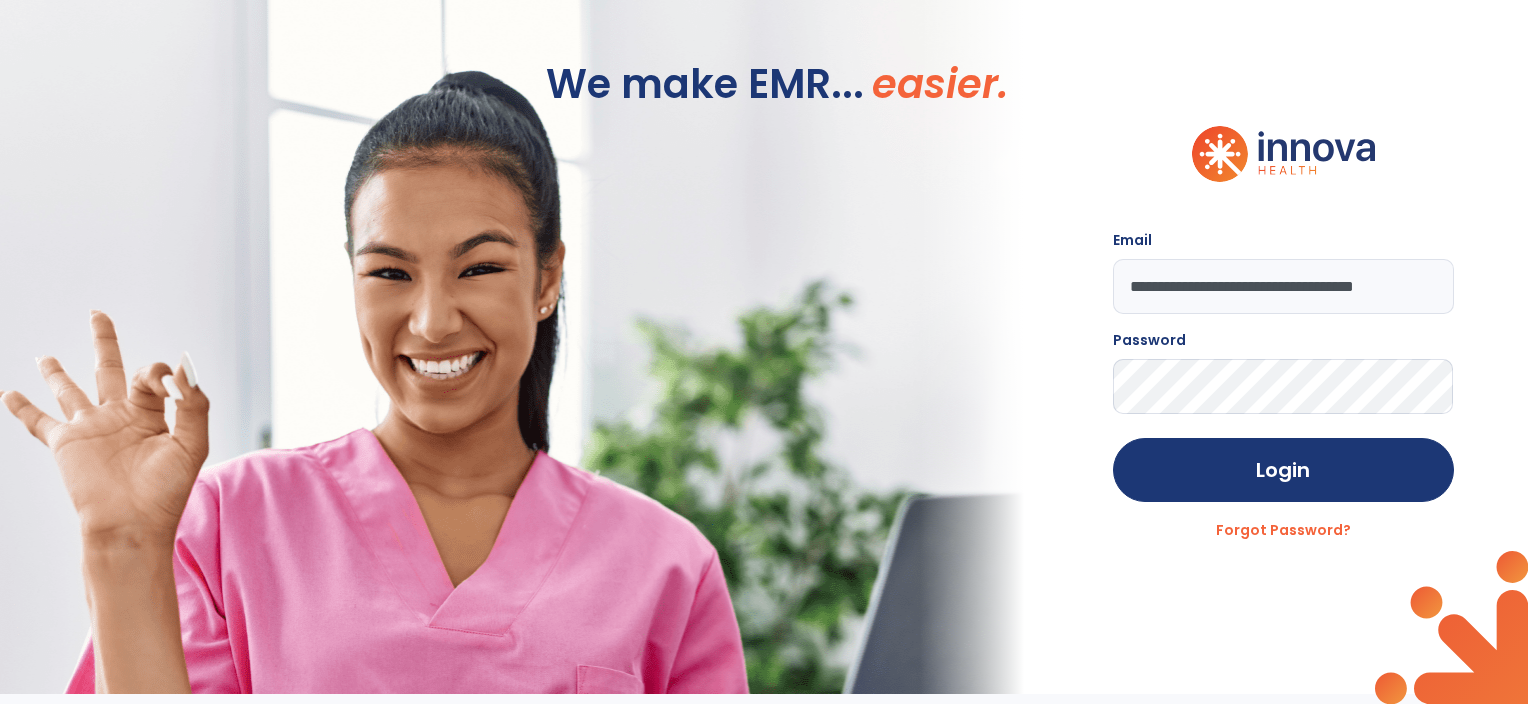 click on "Login" 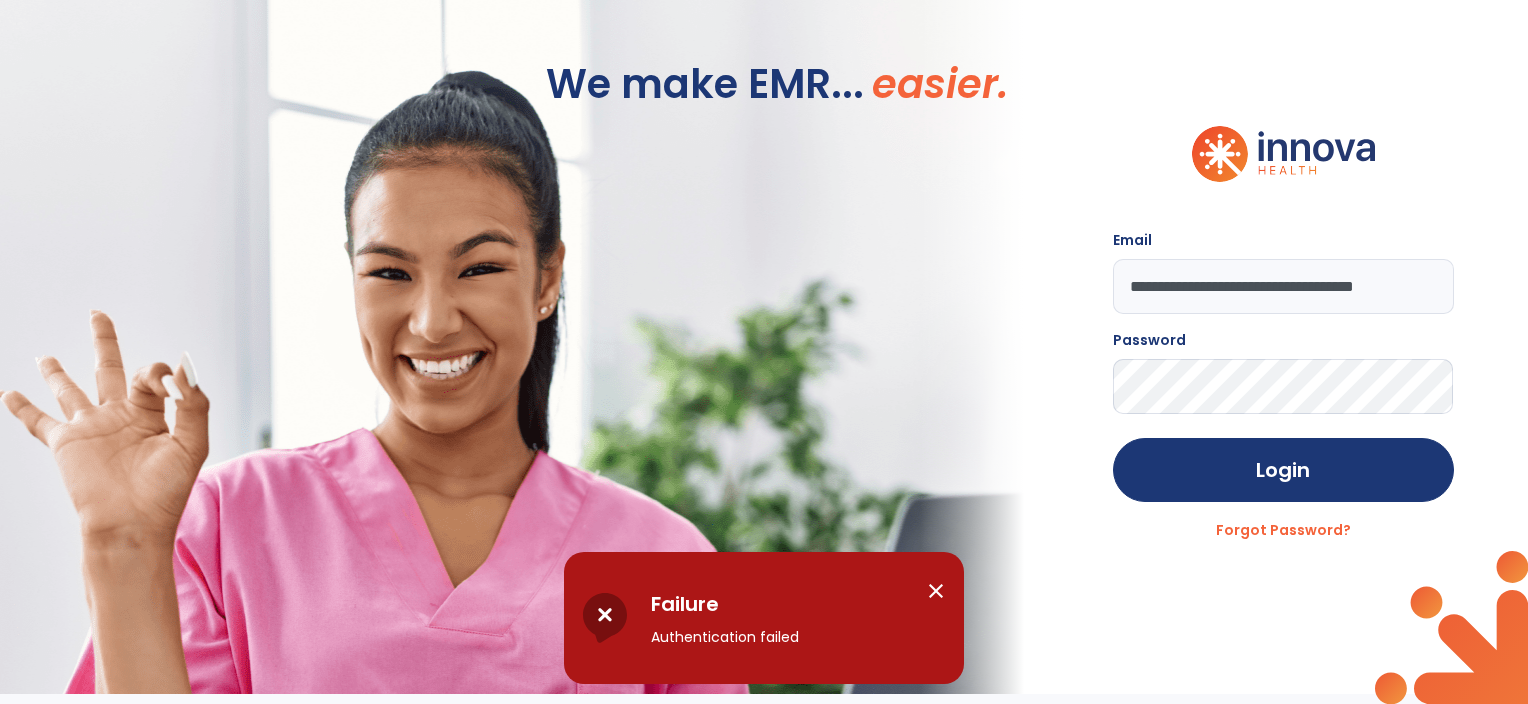 click on "Login" 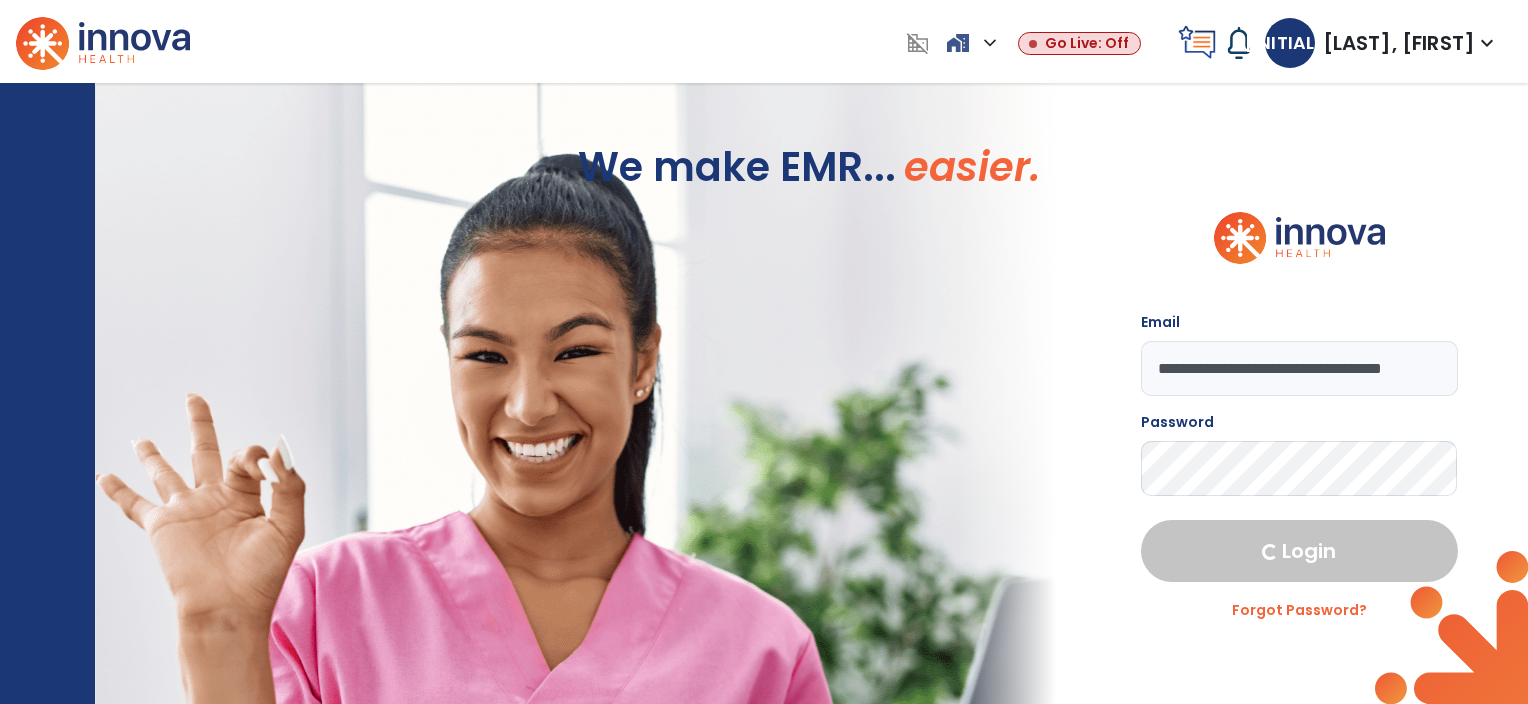 select on "***" 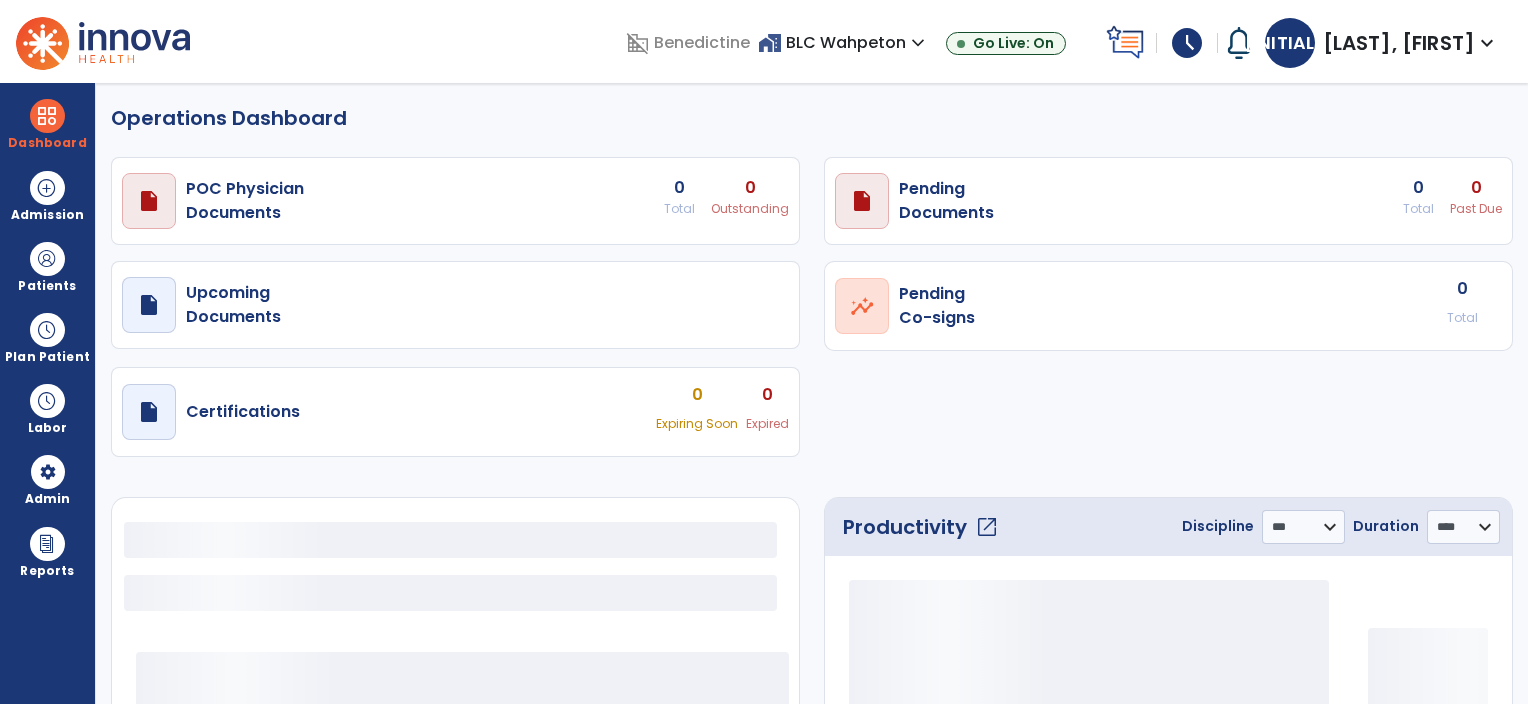 select on "***" 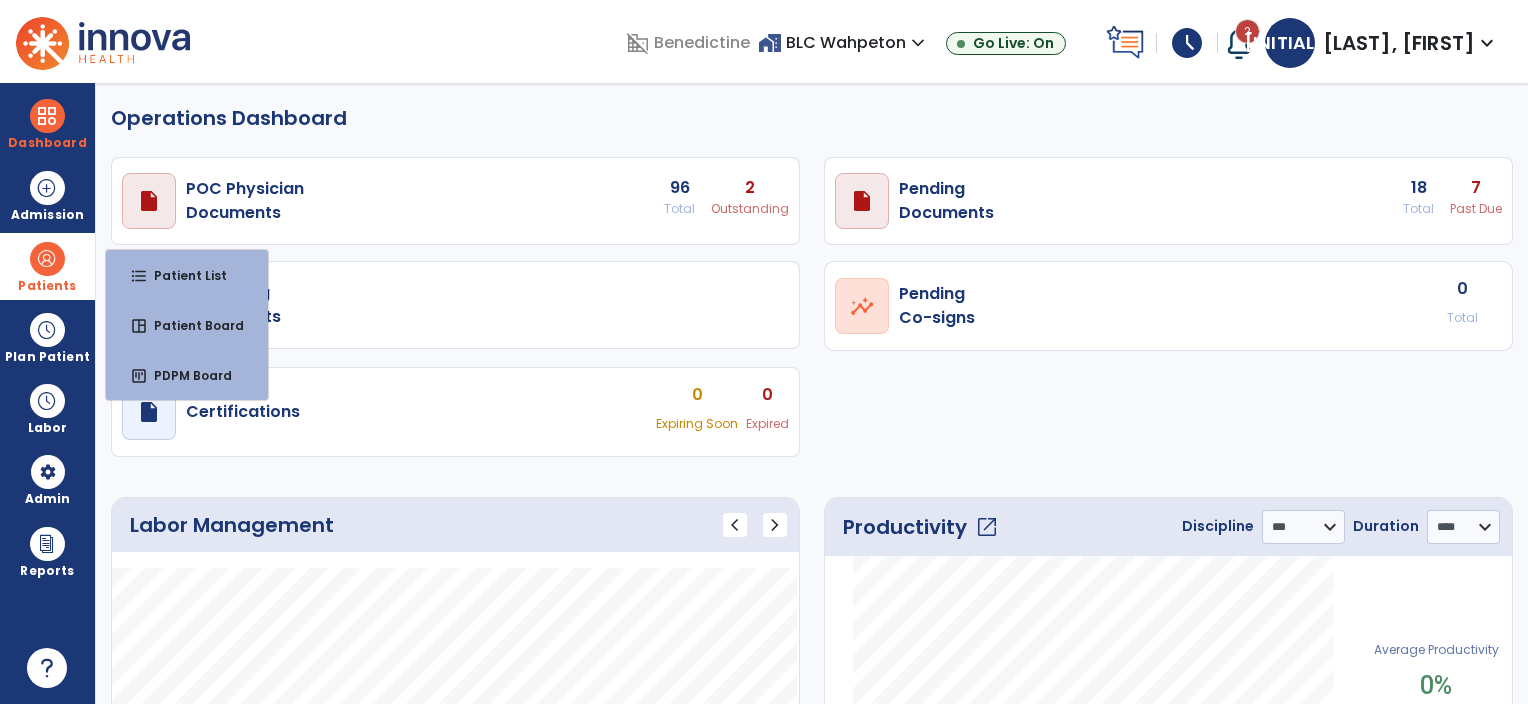 click on "format_list_bulleted" at bounding box center (139, 276) 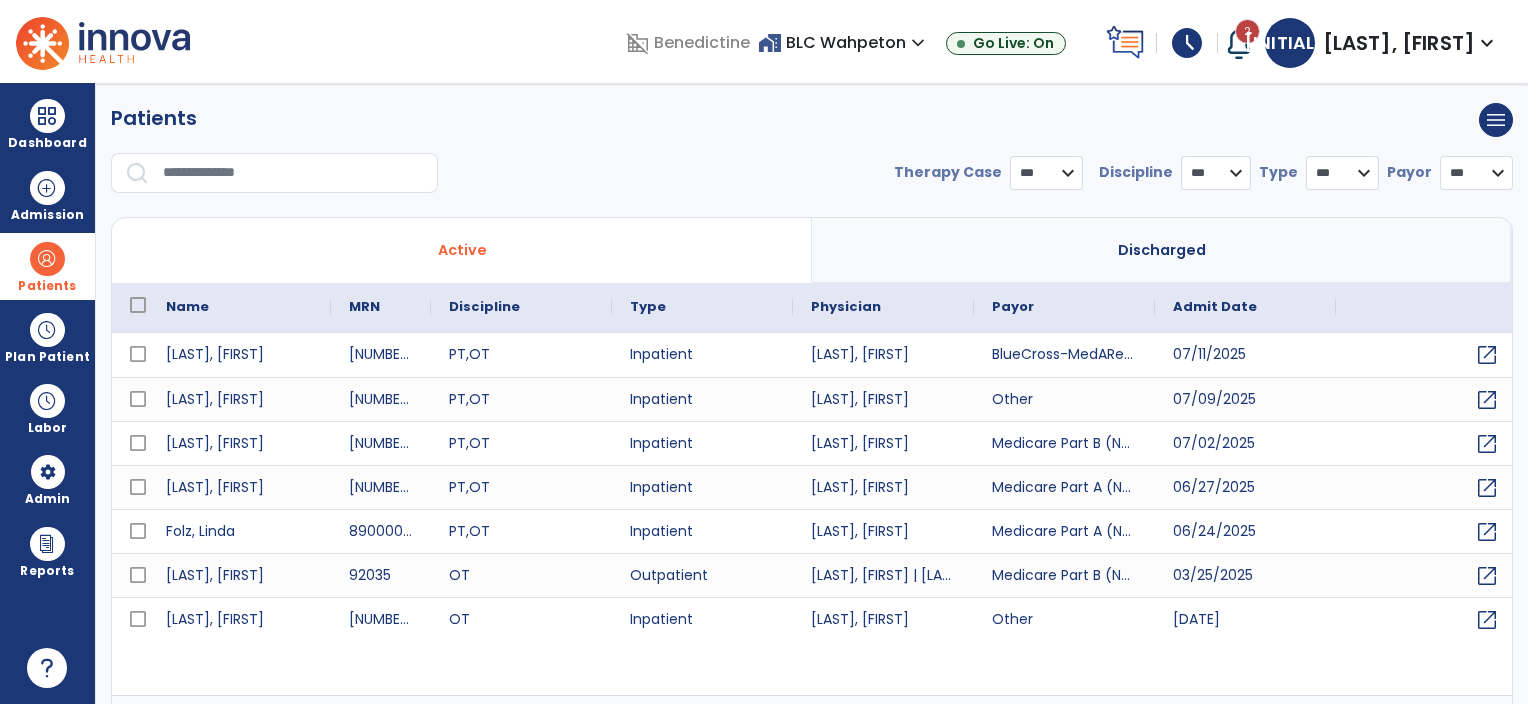 select on "***" 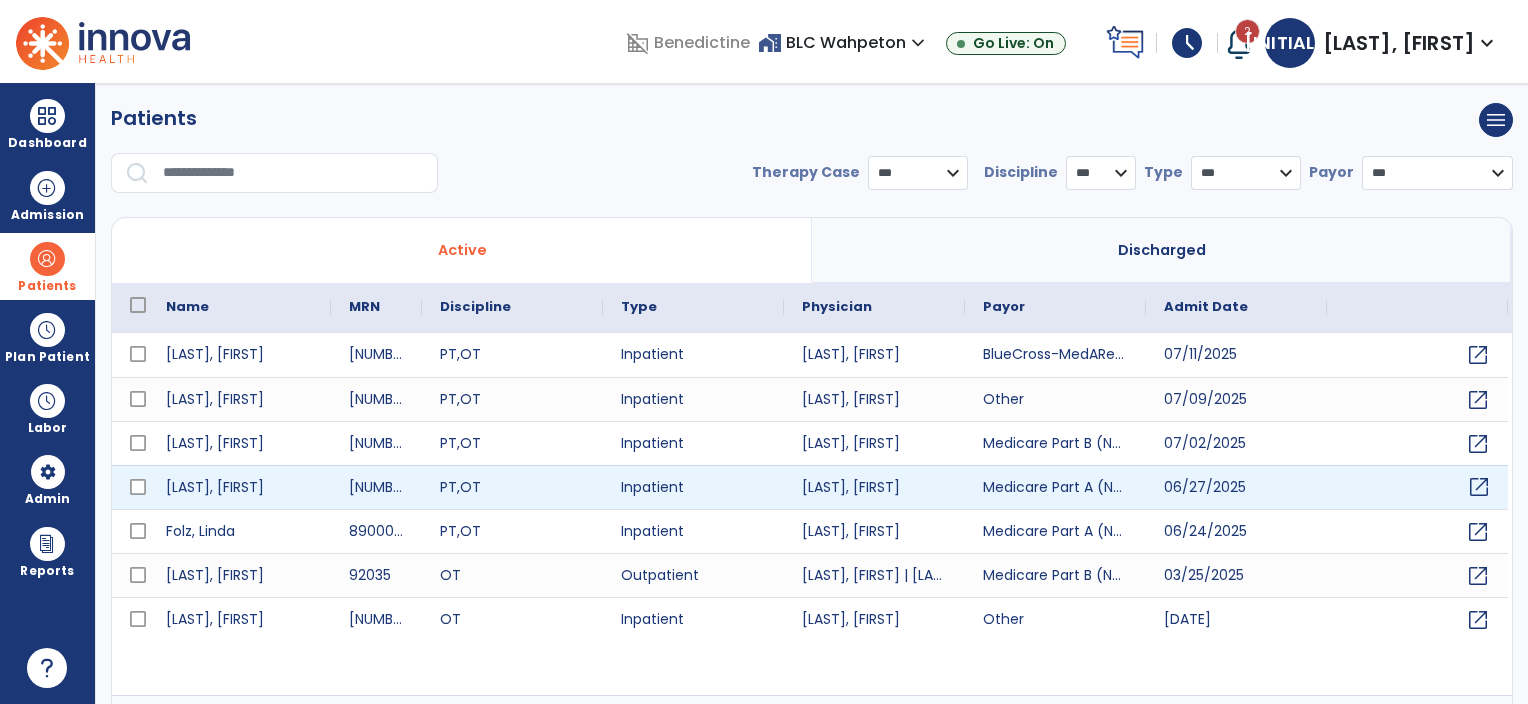 click on "open_in_new" at bounding box center (1479, 487) 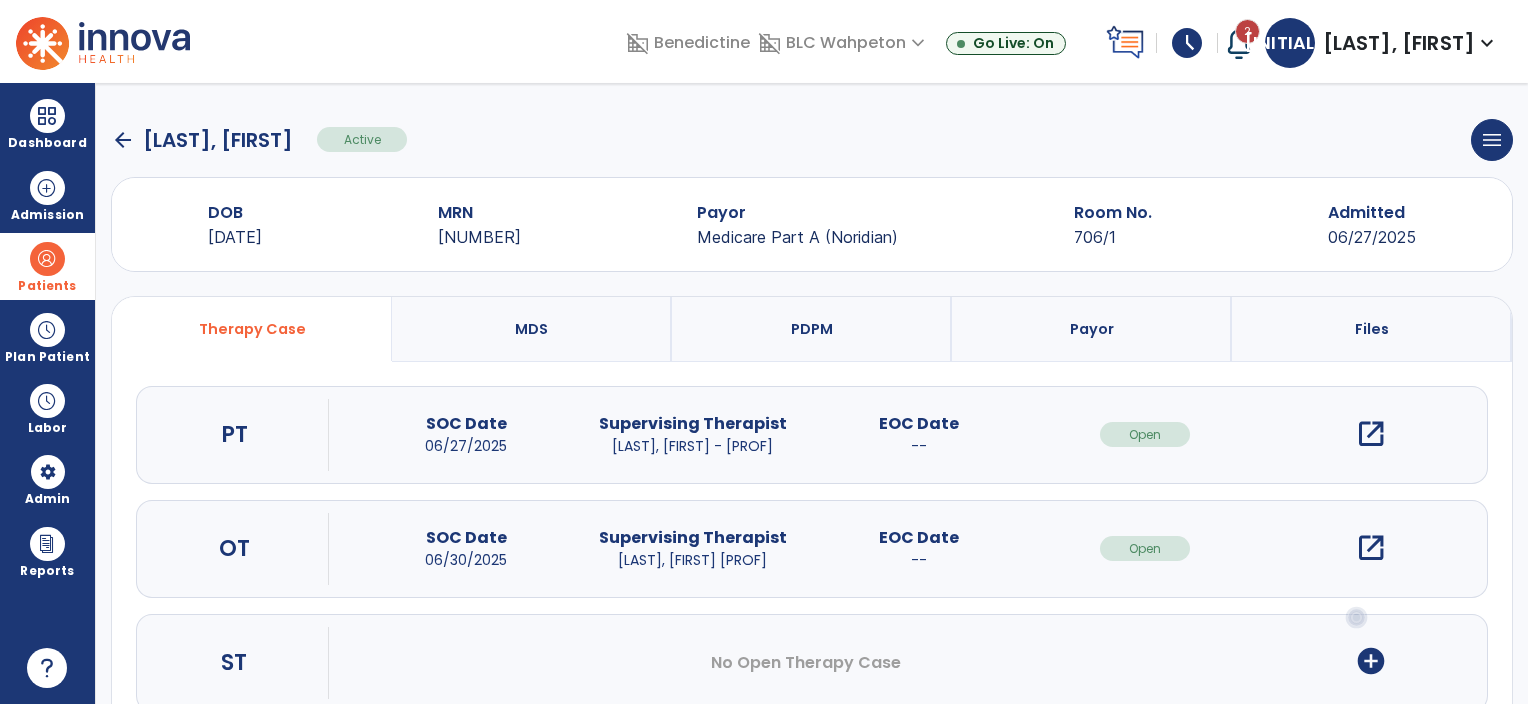click on "open_in_new" at bounding box center (1371, 548) 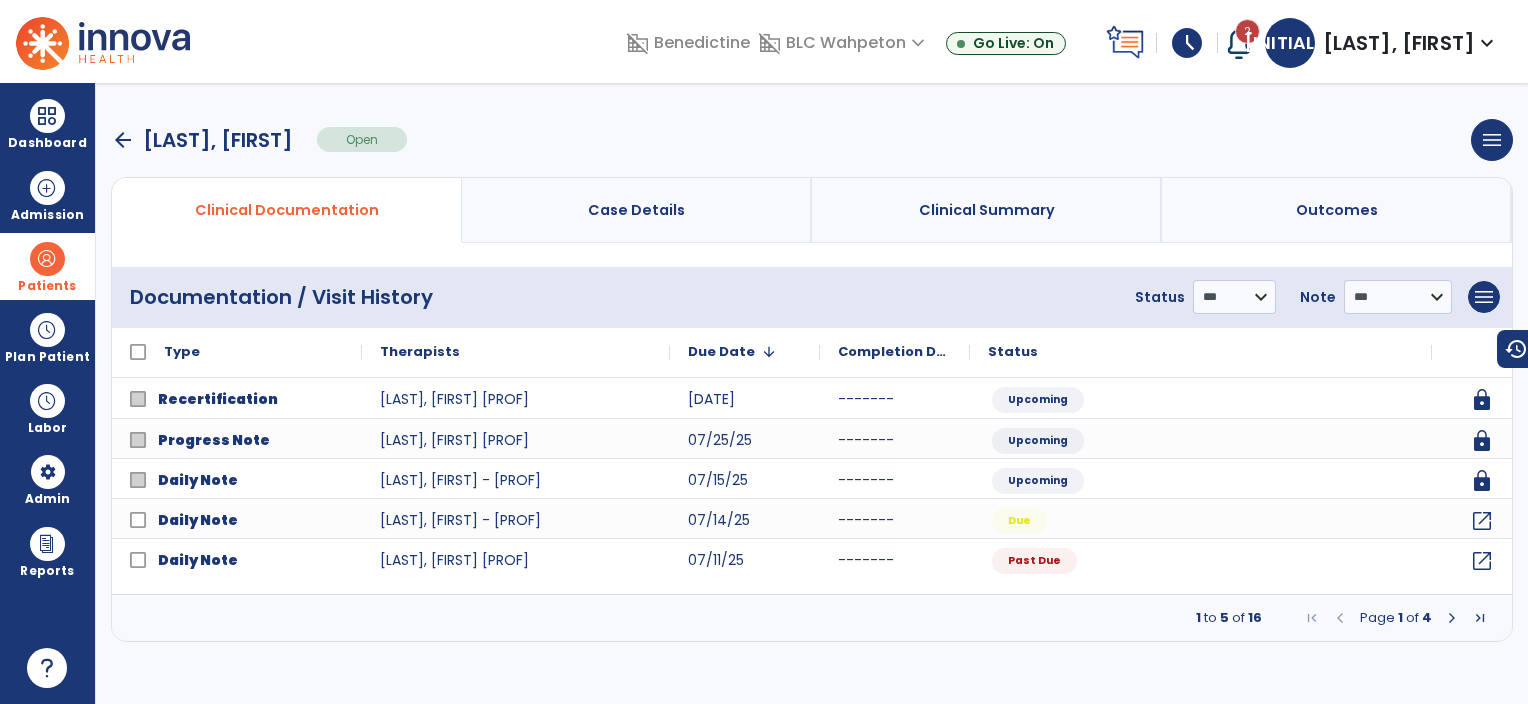 click at bounding box center (1452, 618) 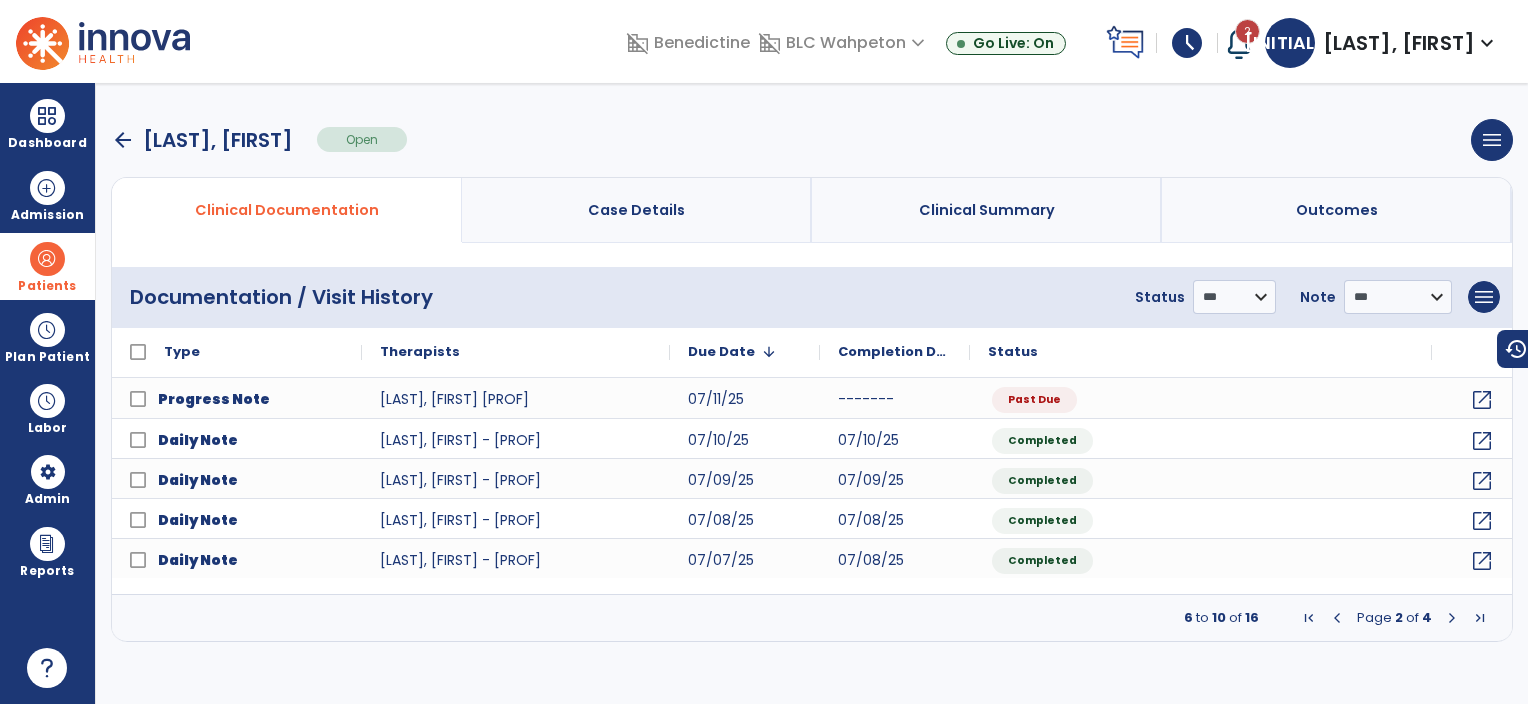 click at bounding box center [1337, 618] 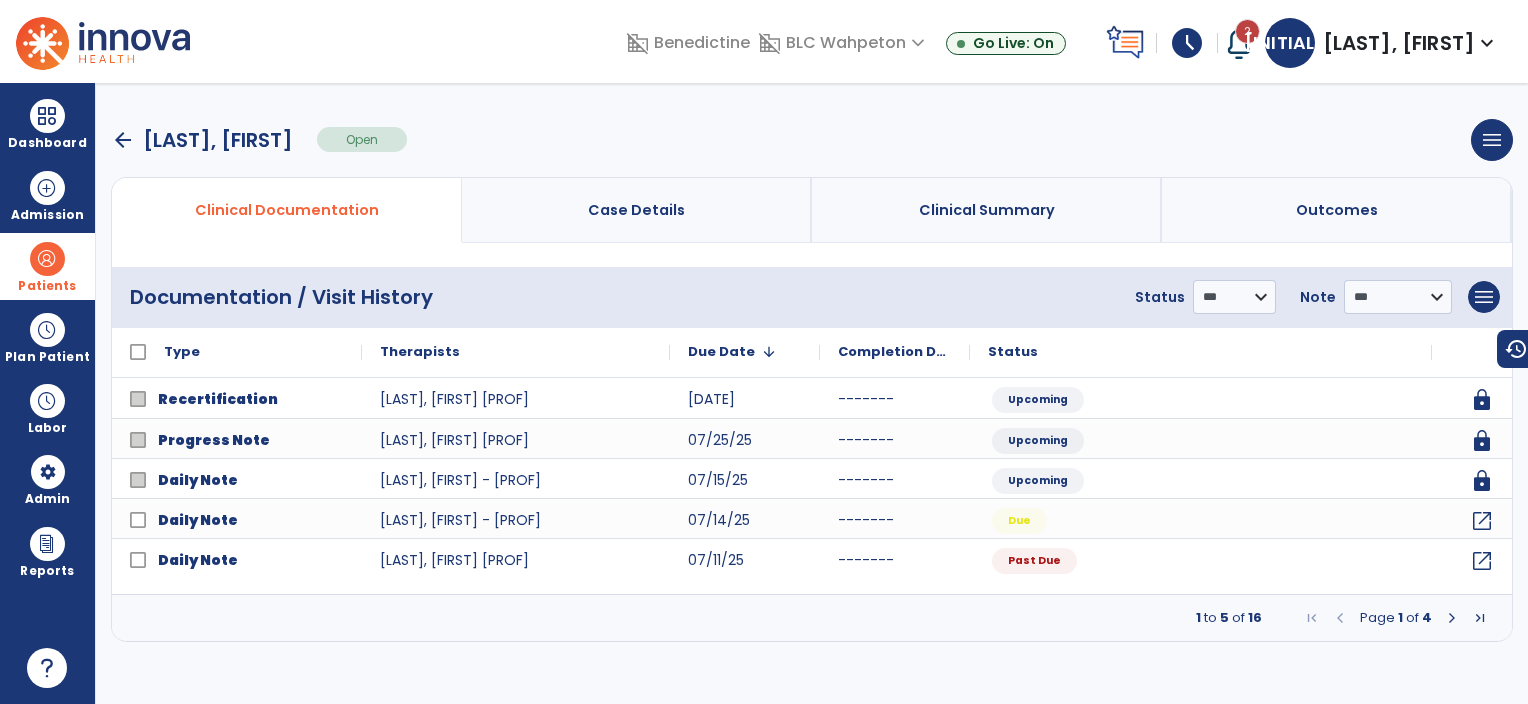 click on "**********" at bounding box center (1313, 297) 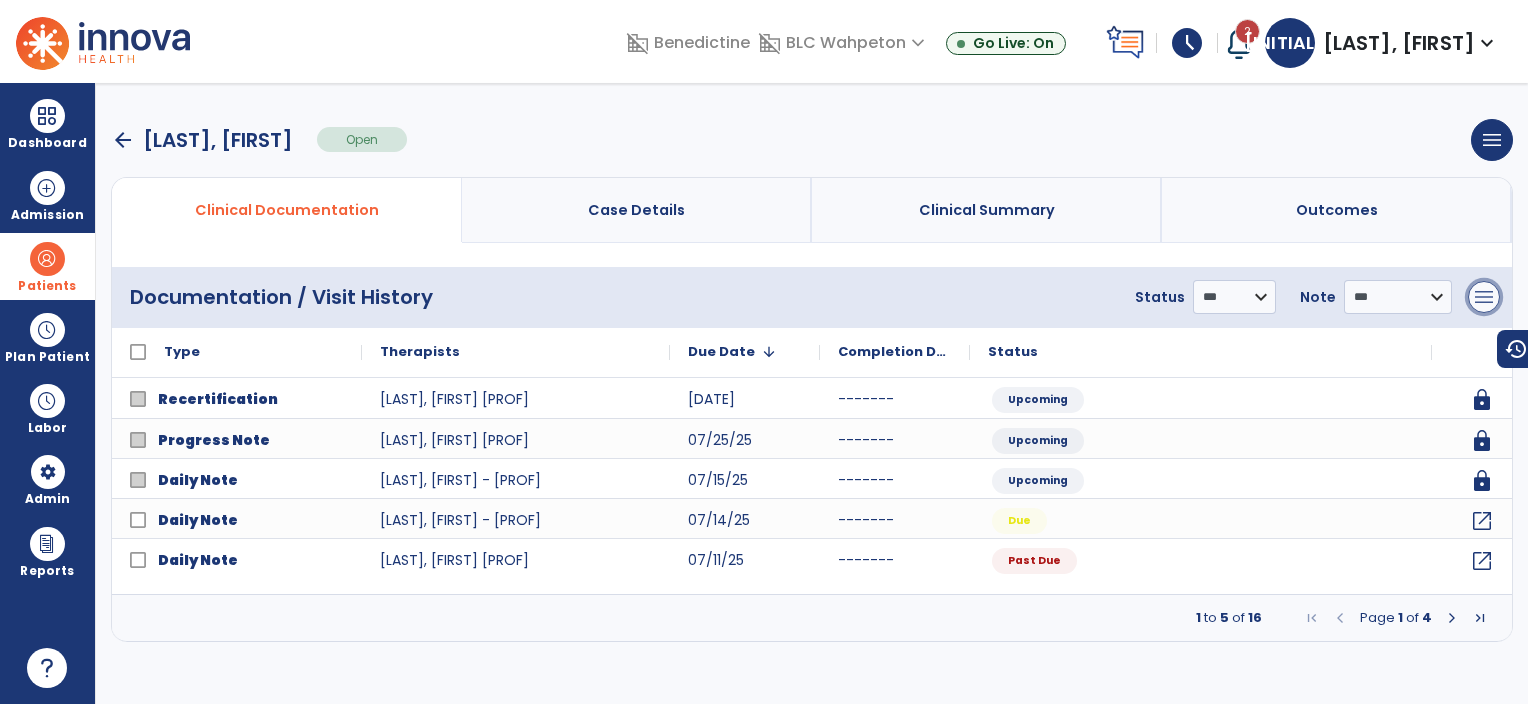 click on "menu" at bounding box center [1484, 297] 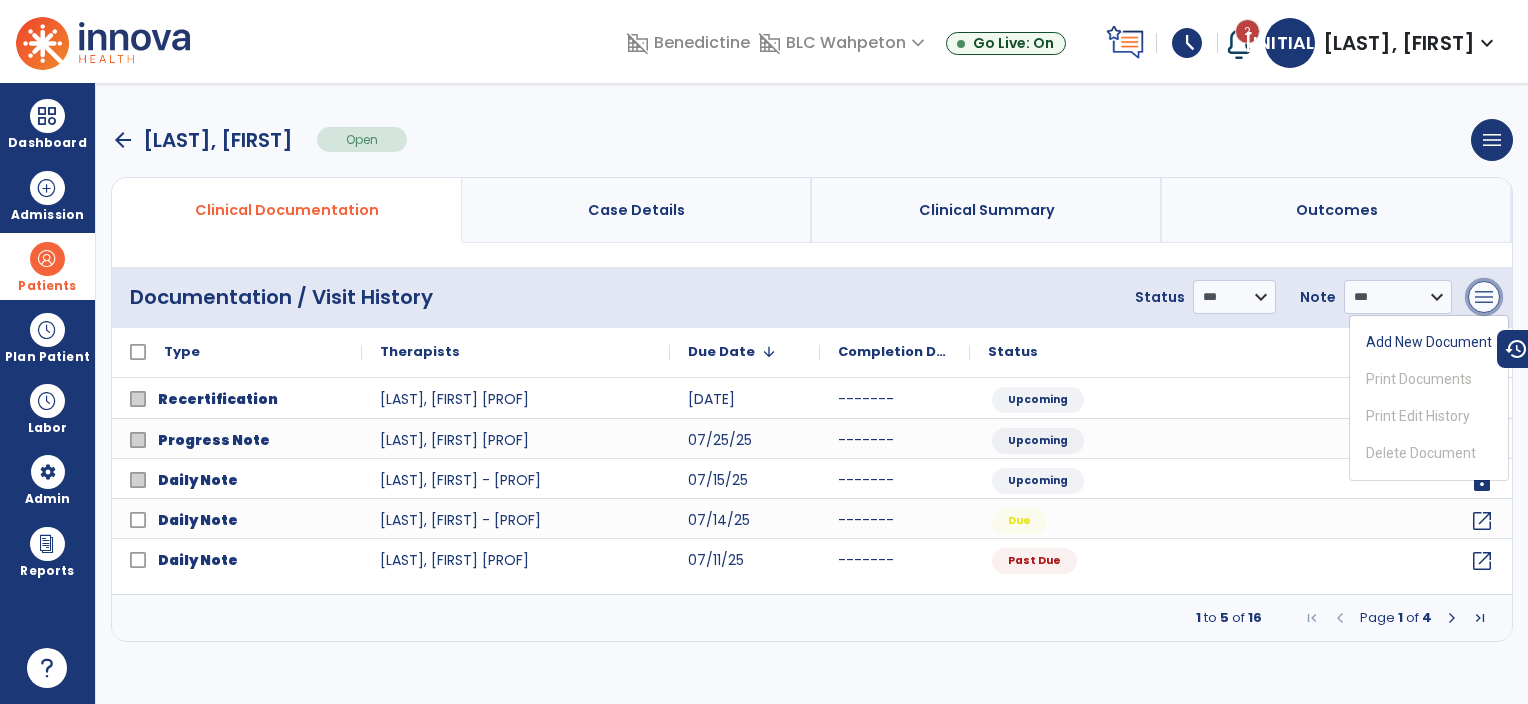 click on "menu" at bounding box center [1484, 297] 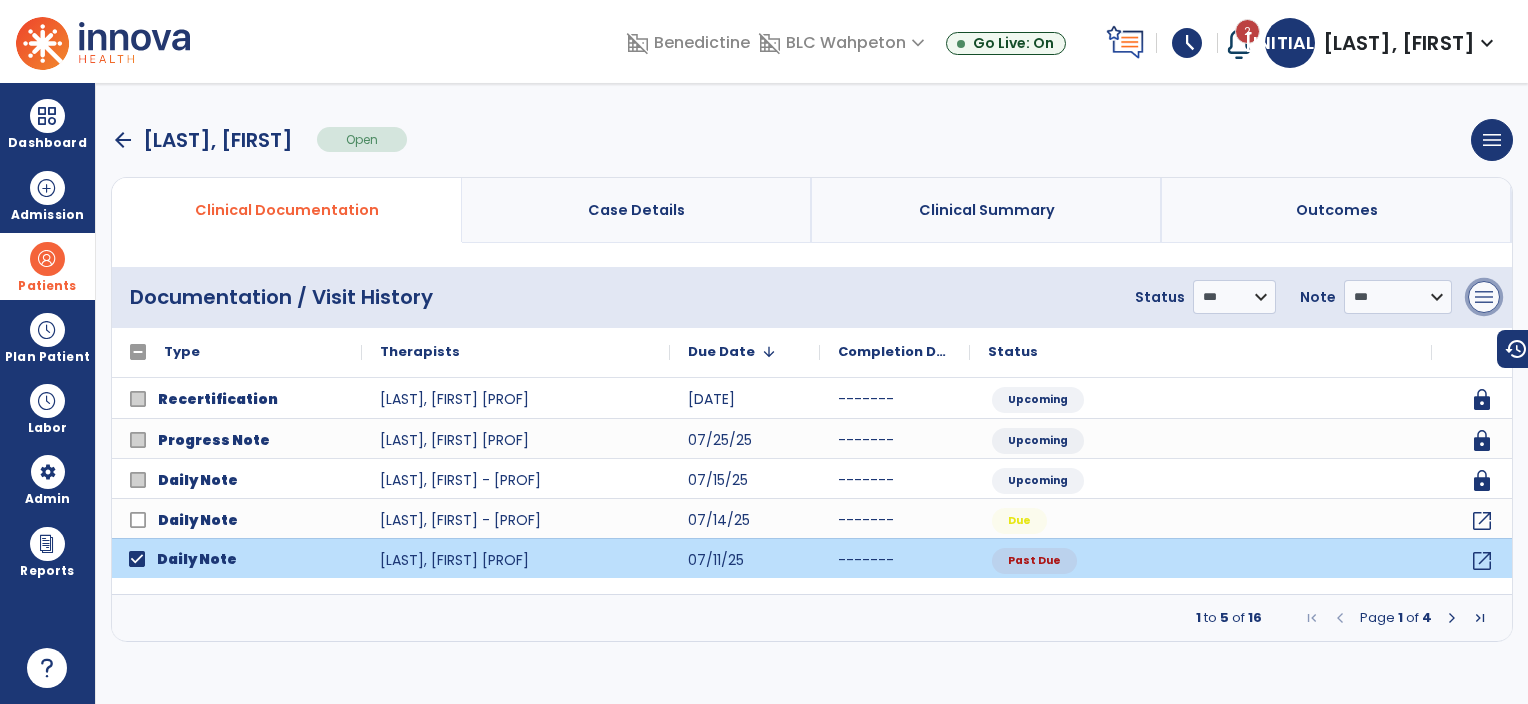 click on "menu" at bounding box center [1484, 297] 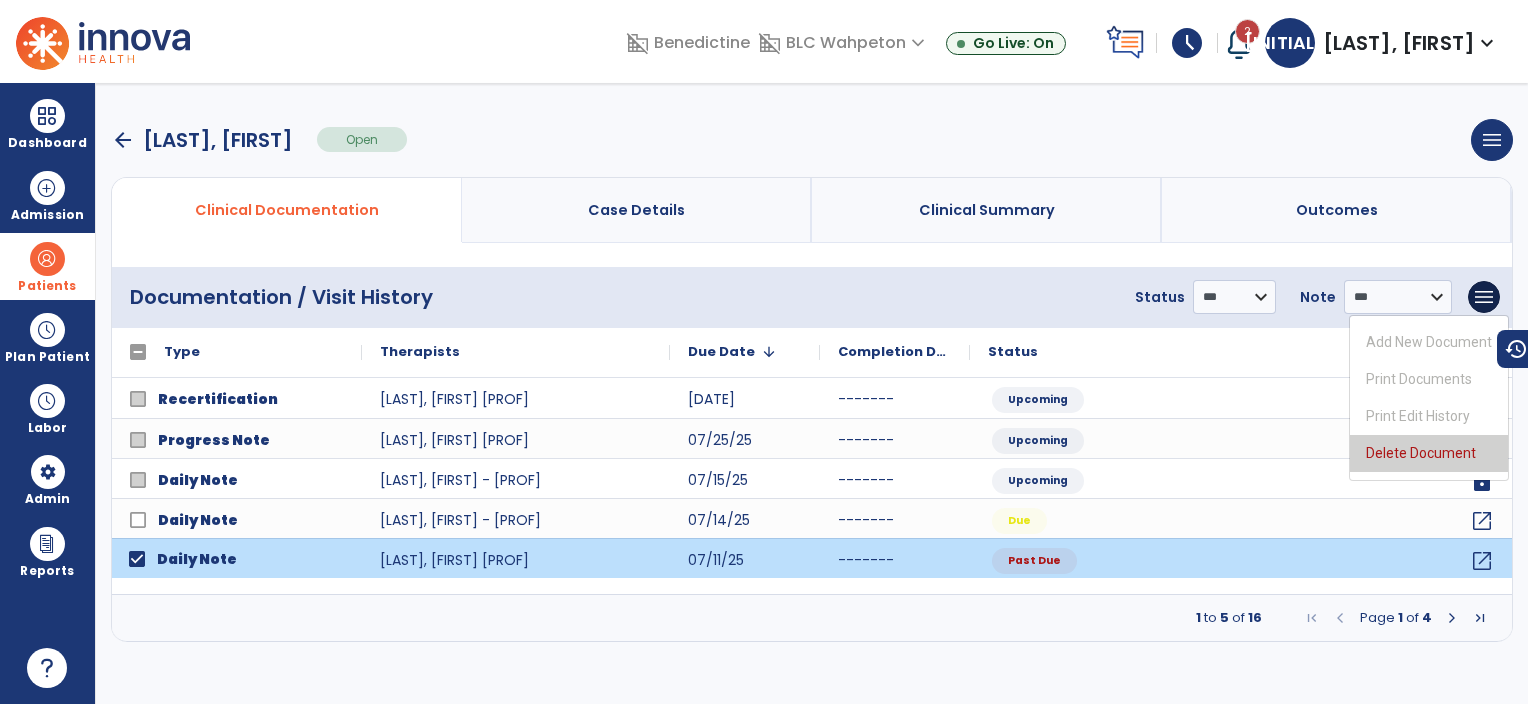 click on "Delete Document" at bounding box center [1429, 453] 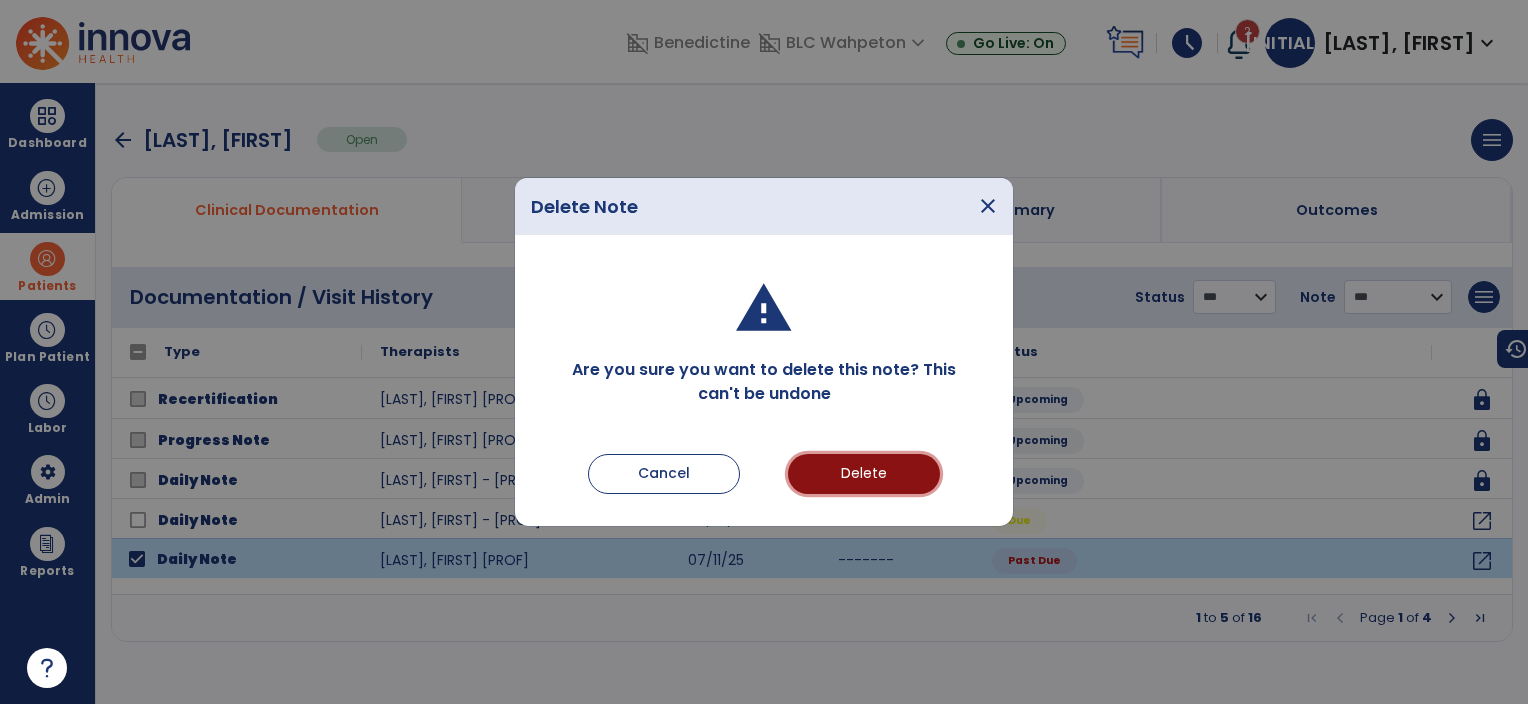 click on "Delete" at bounding box center [864, 474] 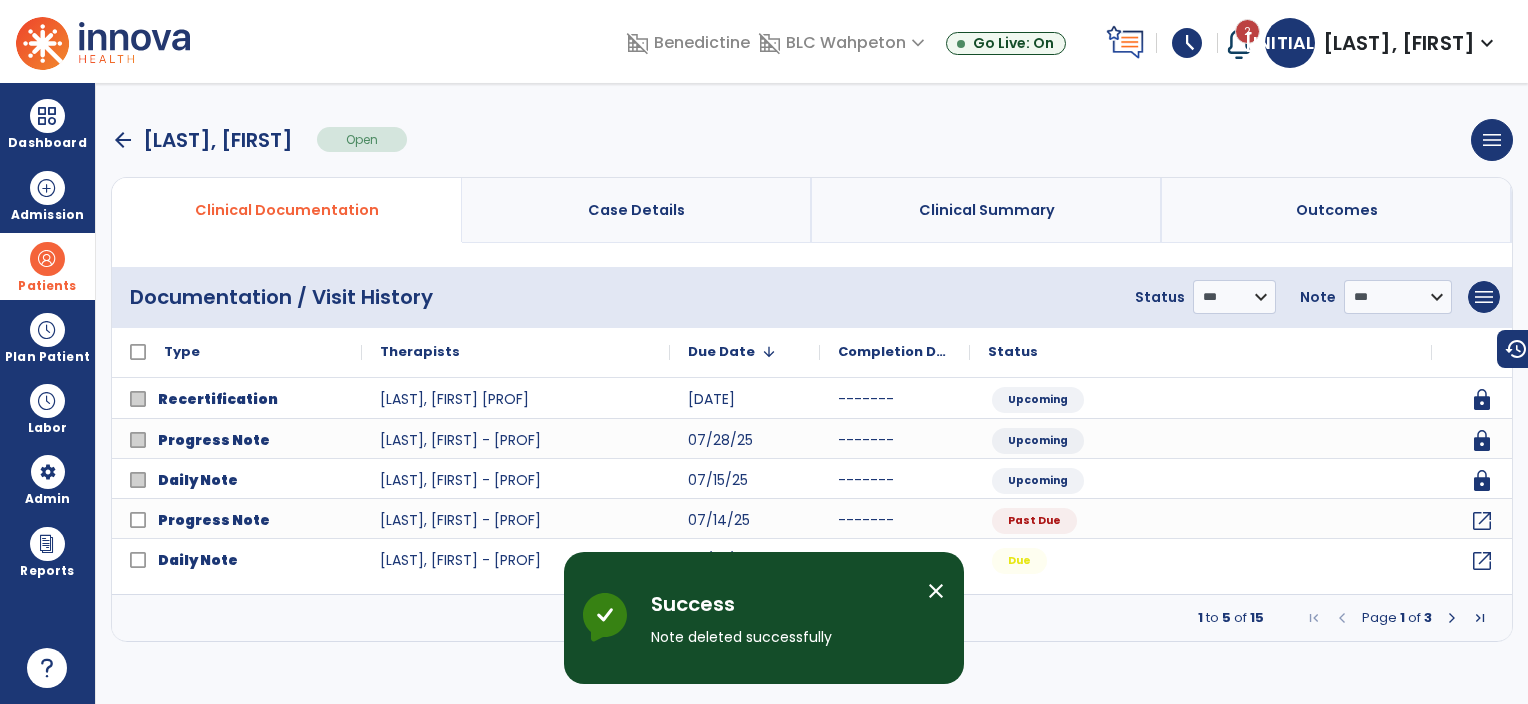 click at bounding box center [1452, 618] 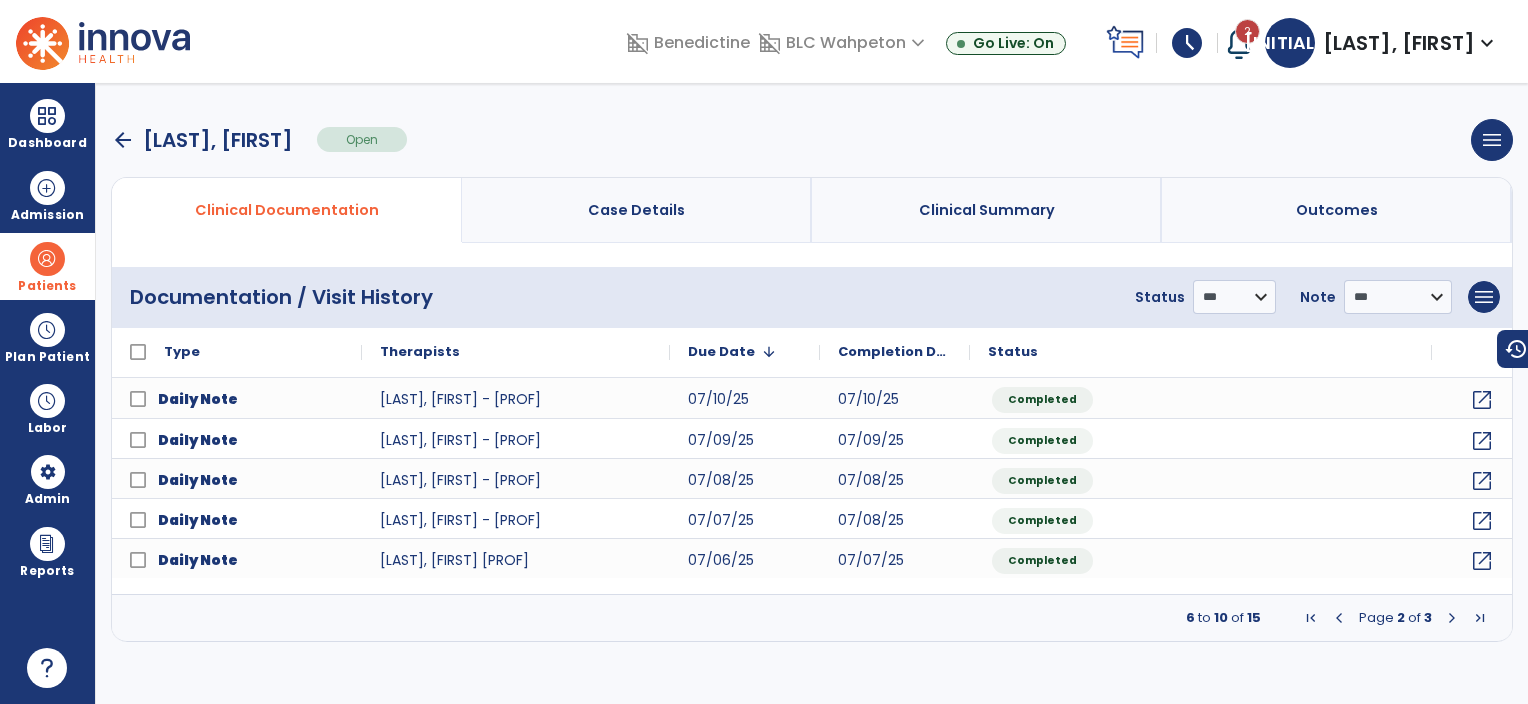 click at bounding box center (1339, 618) 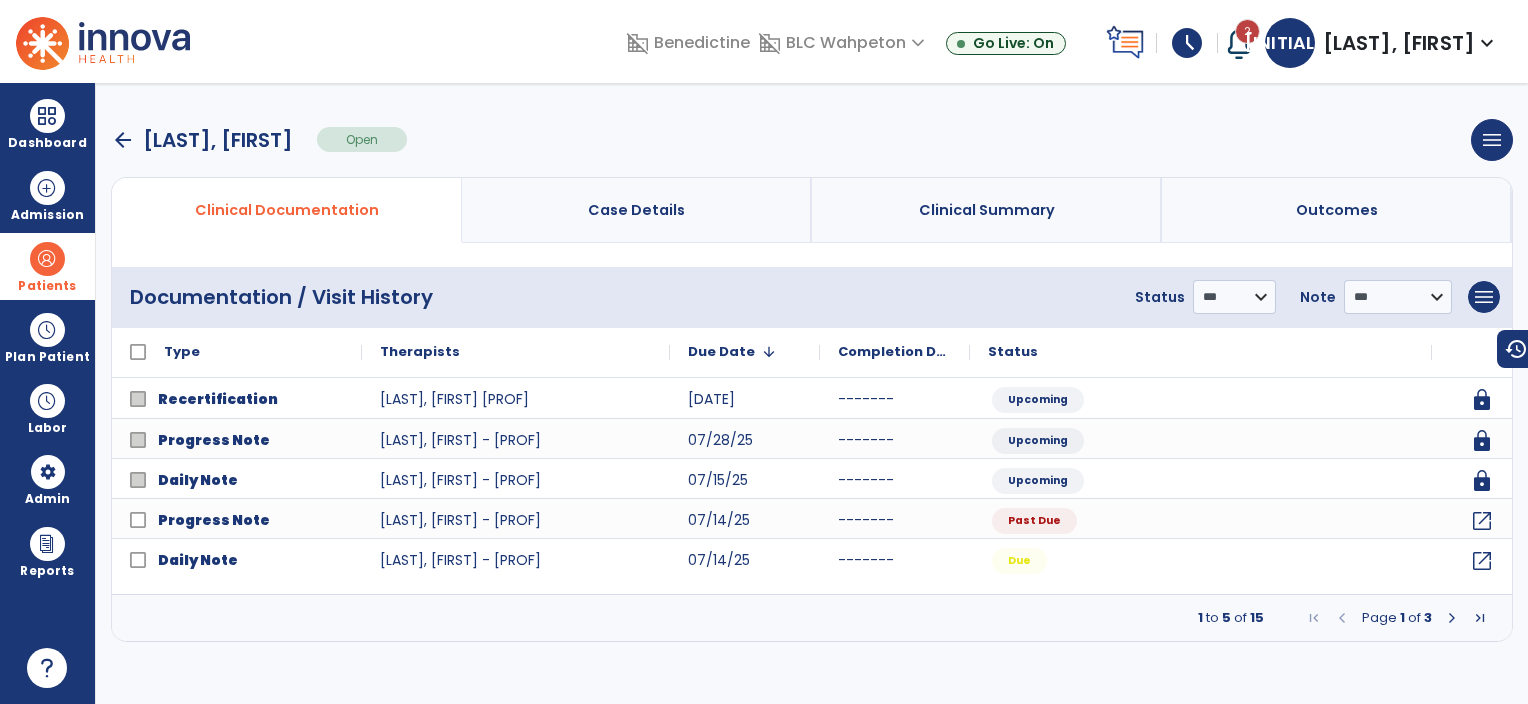 click at bounding box center [1452, 618] 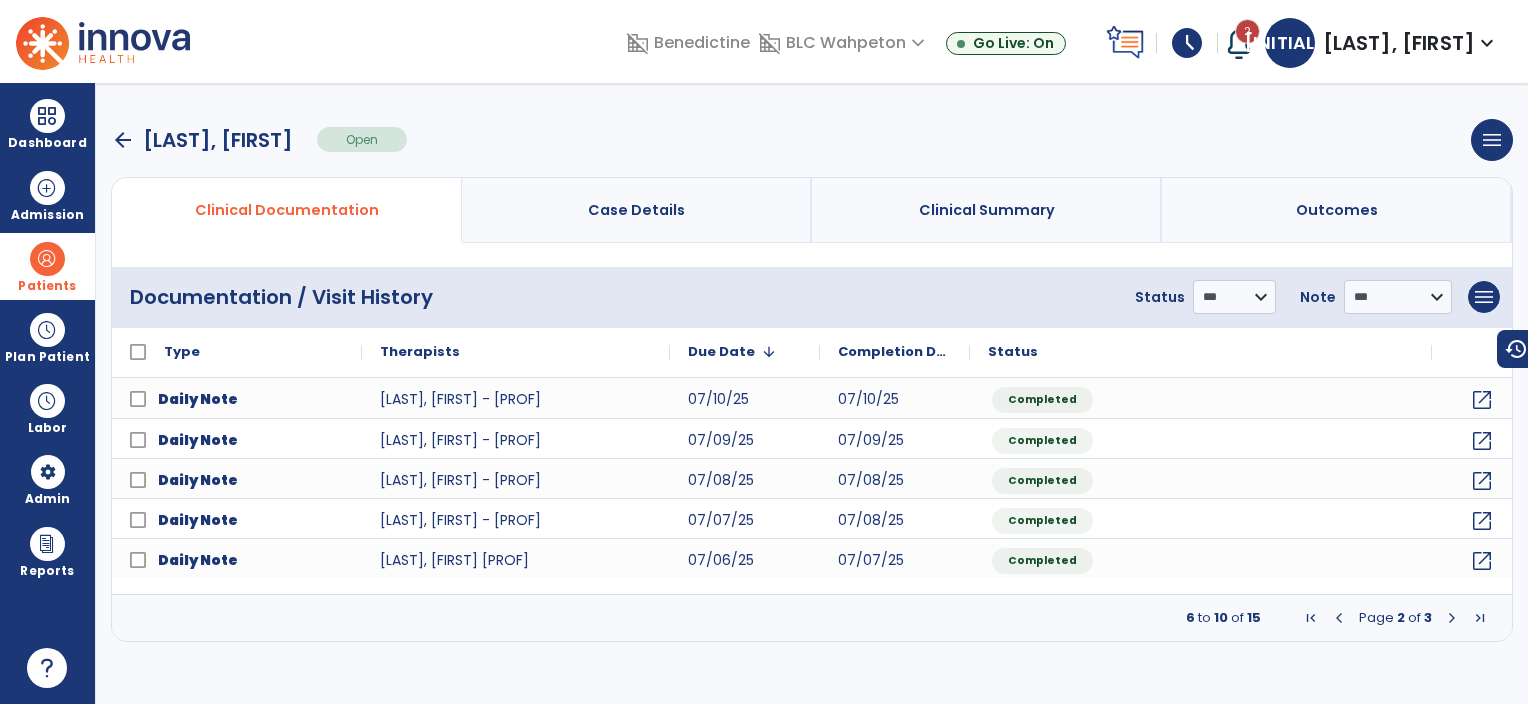 click on "arrow_back" at bounding box center (123, 140) 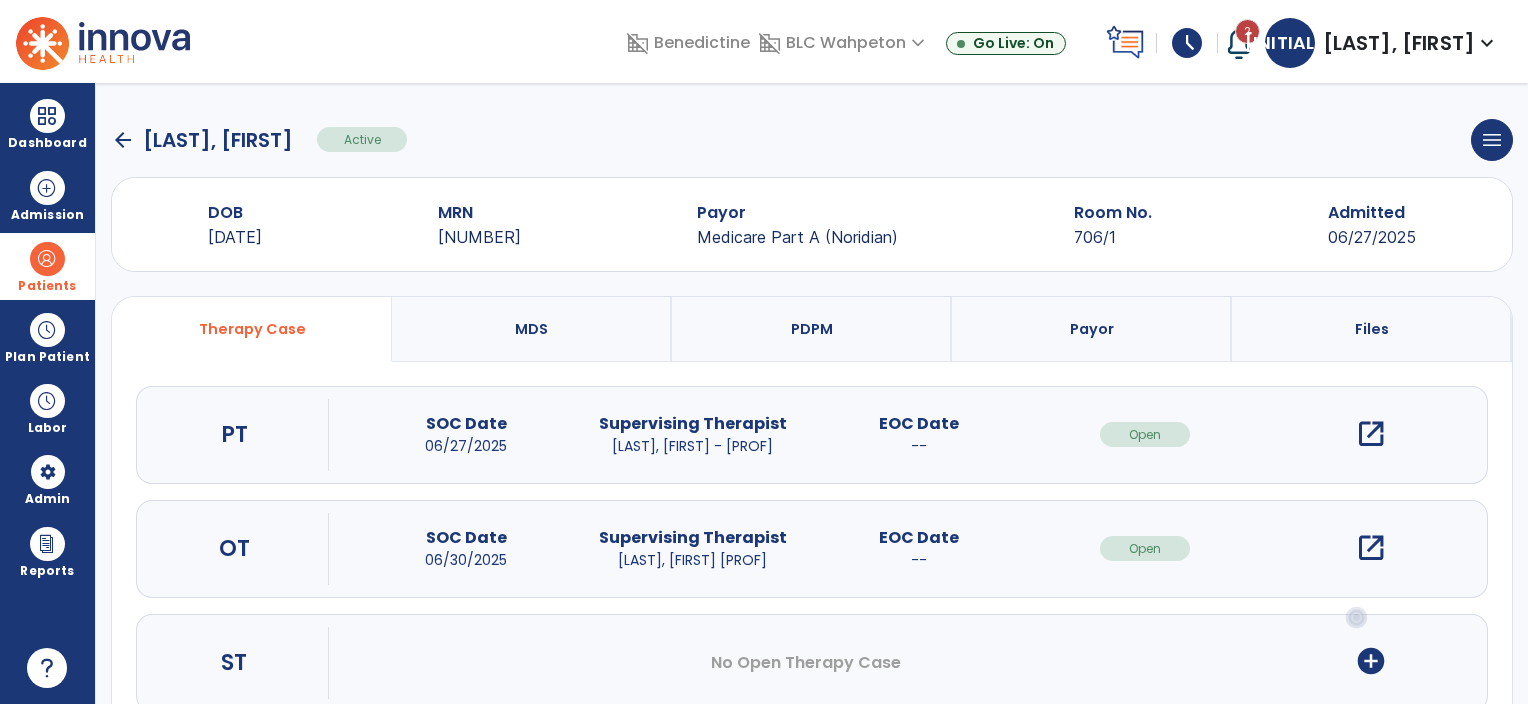 click on "arrow_back" 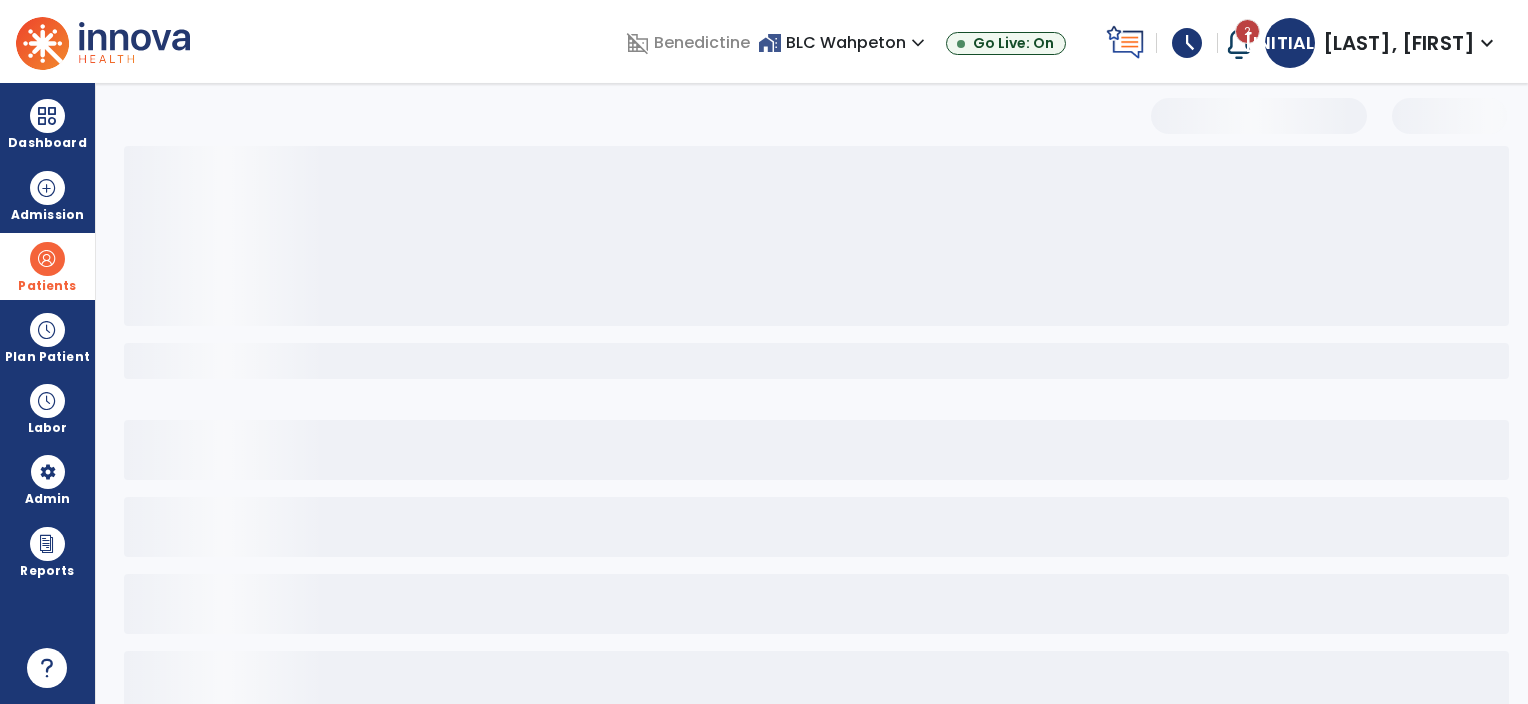 select on "***" 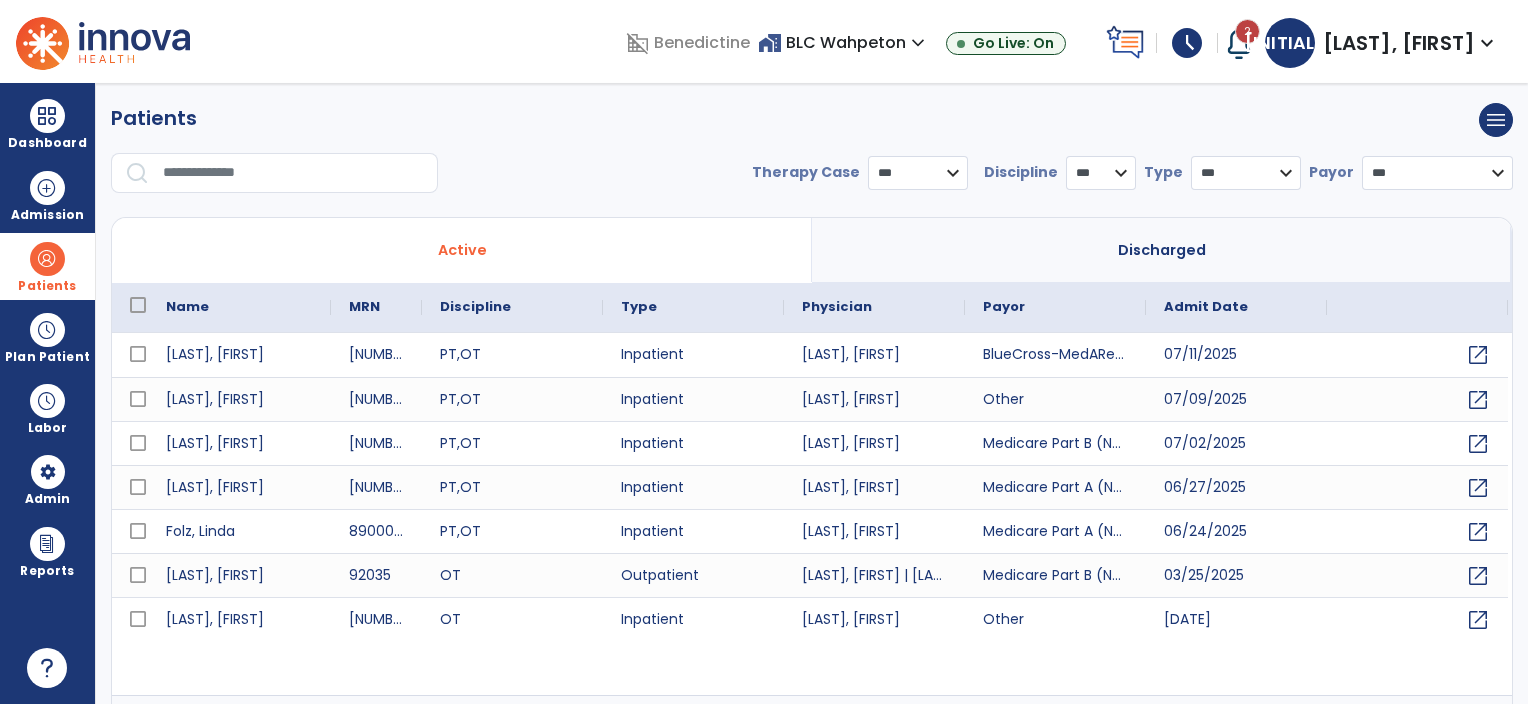 click on "Discharged" at bounding box center [1162, 250] 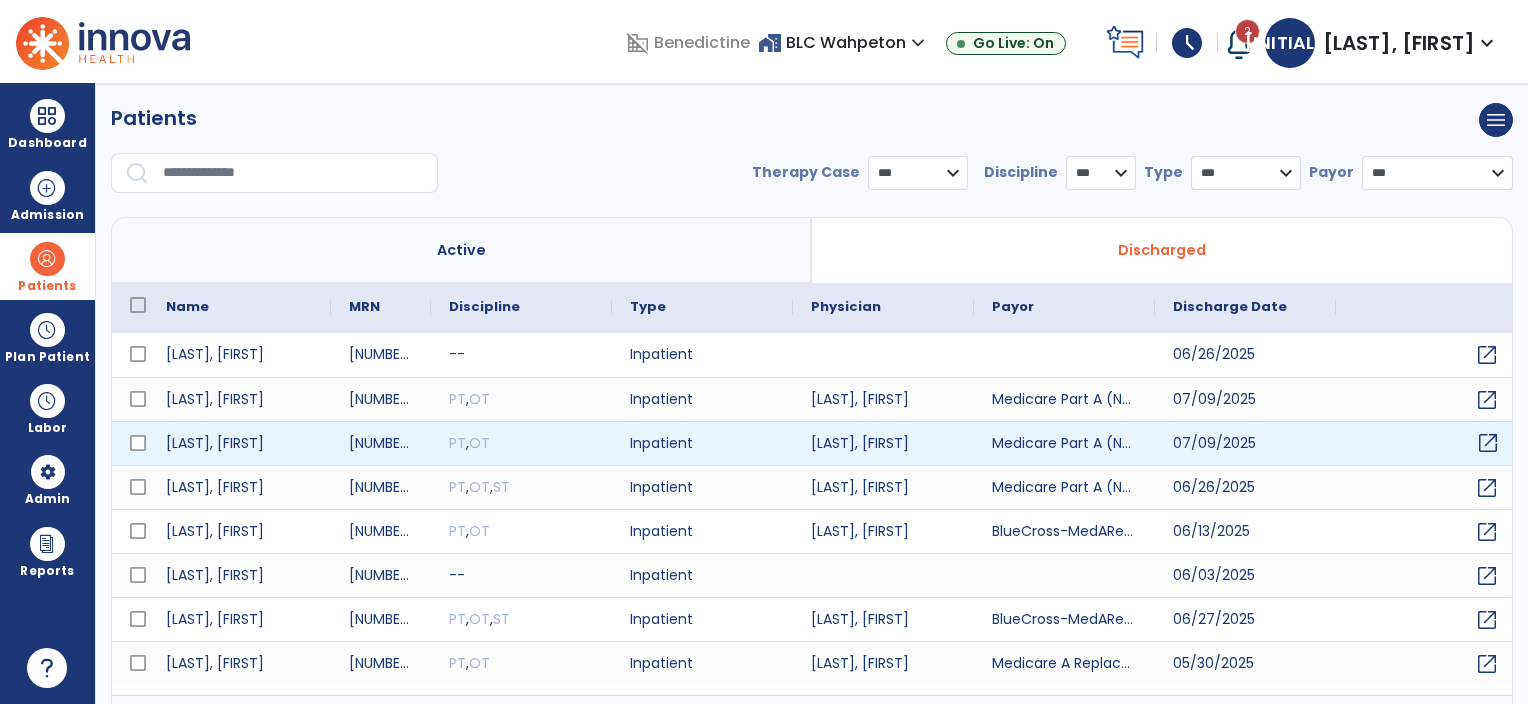 click on "open_in_new" at bounding box center [1488, 443] 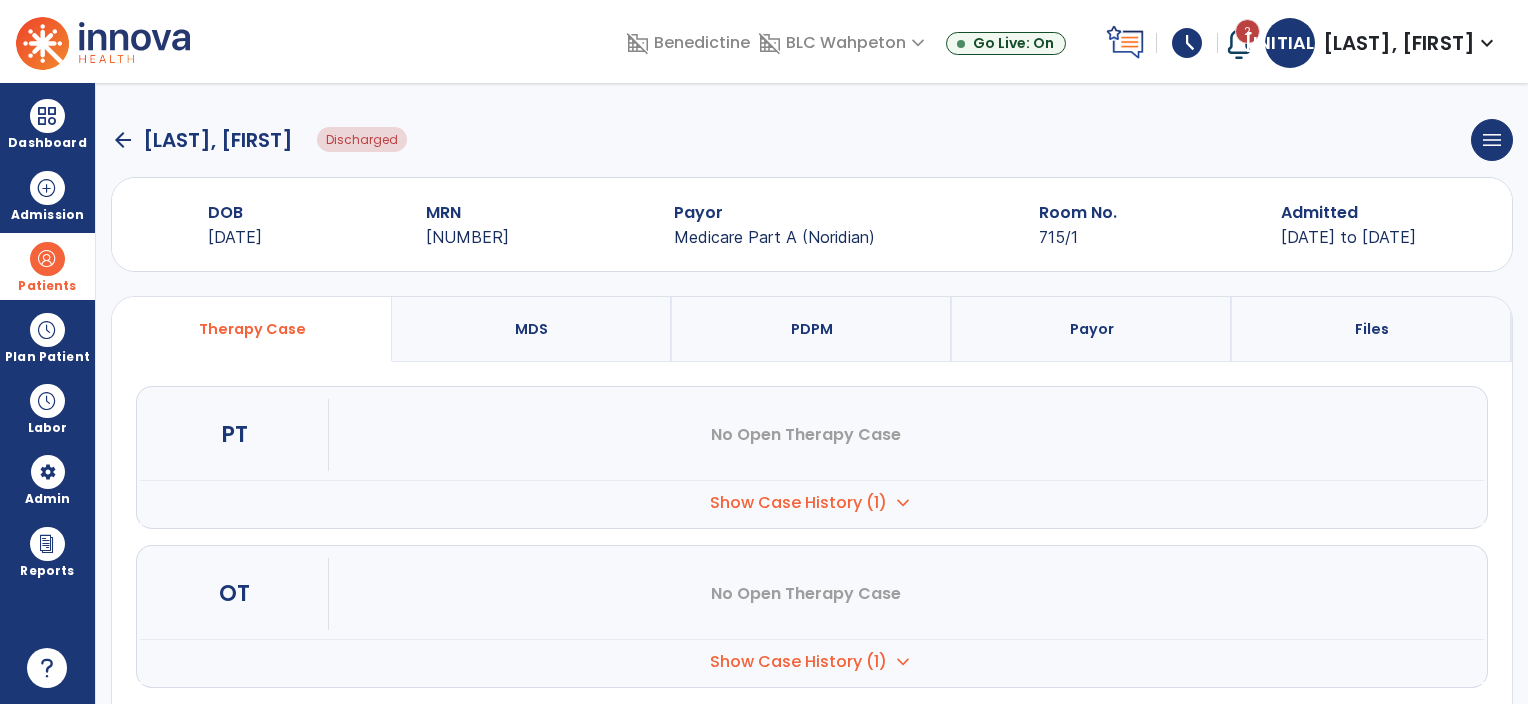 click on "PDPM" at bounding box center (812, 329) 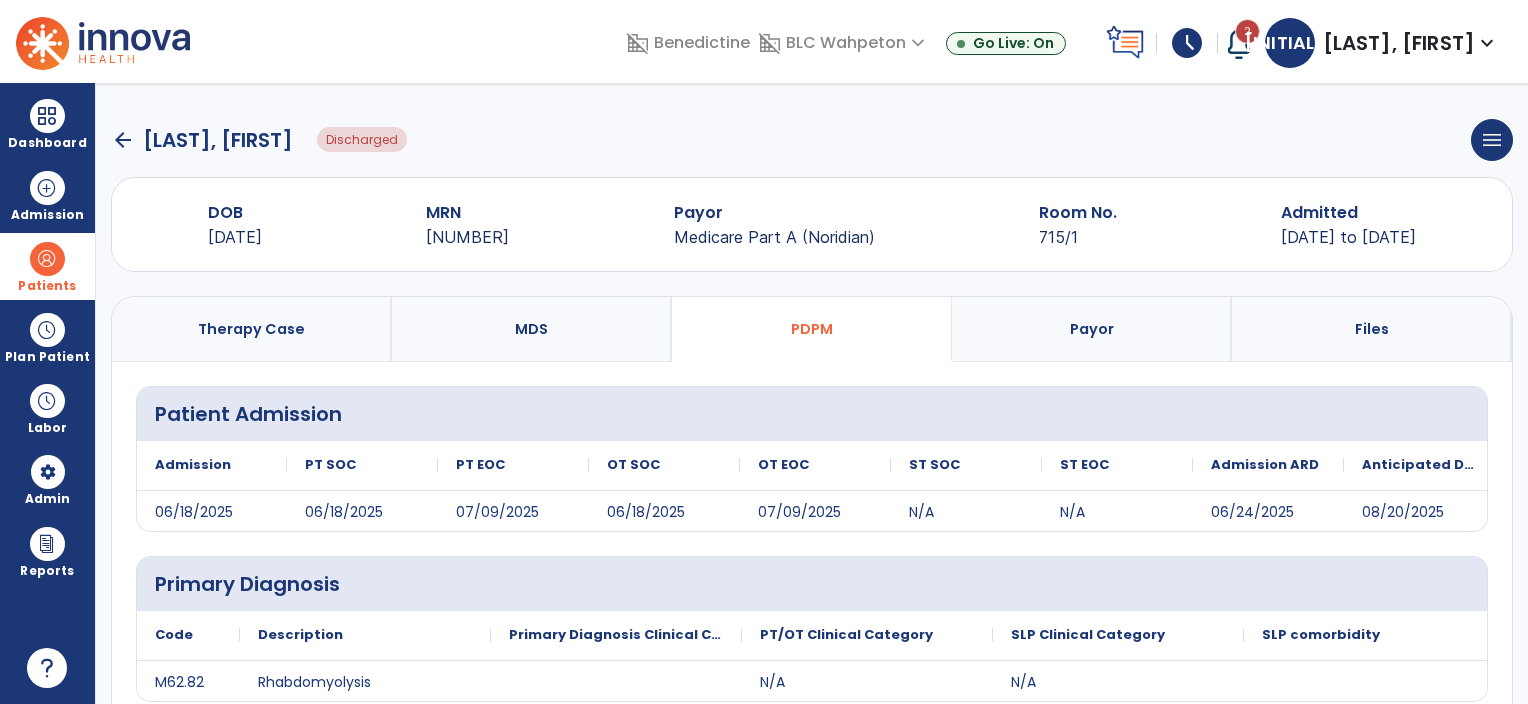 click on "Therapy Case" at bounding box center [252, 329] 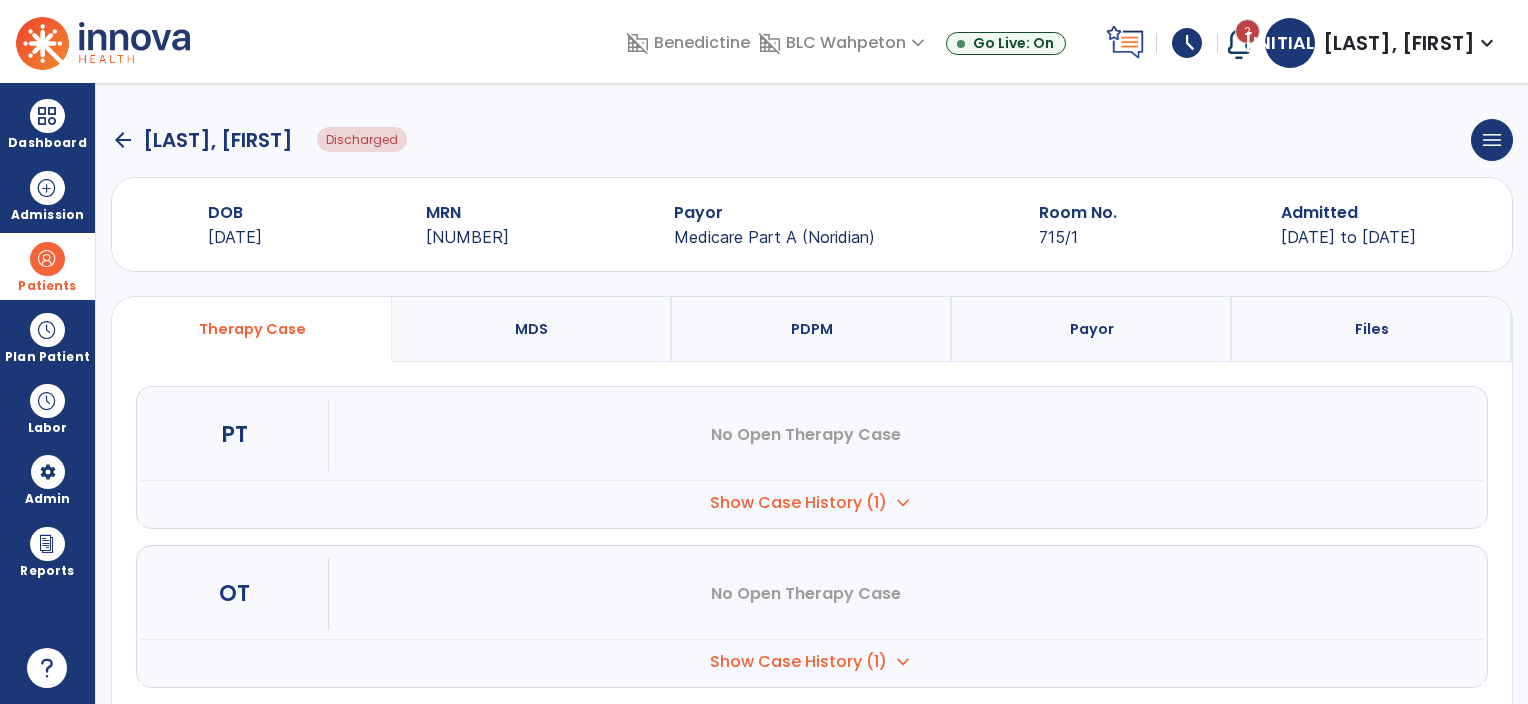 click on "Show Case History (1)" at bounding box center [798, 503] 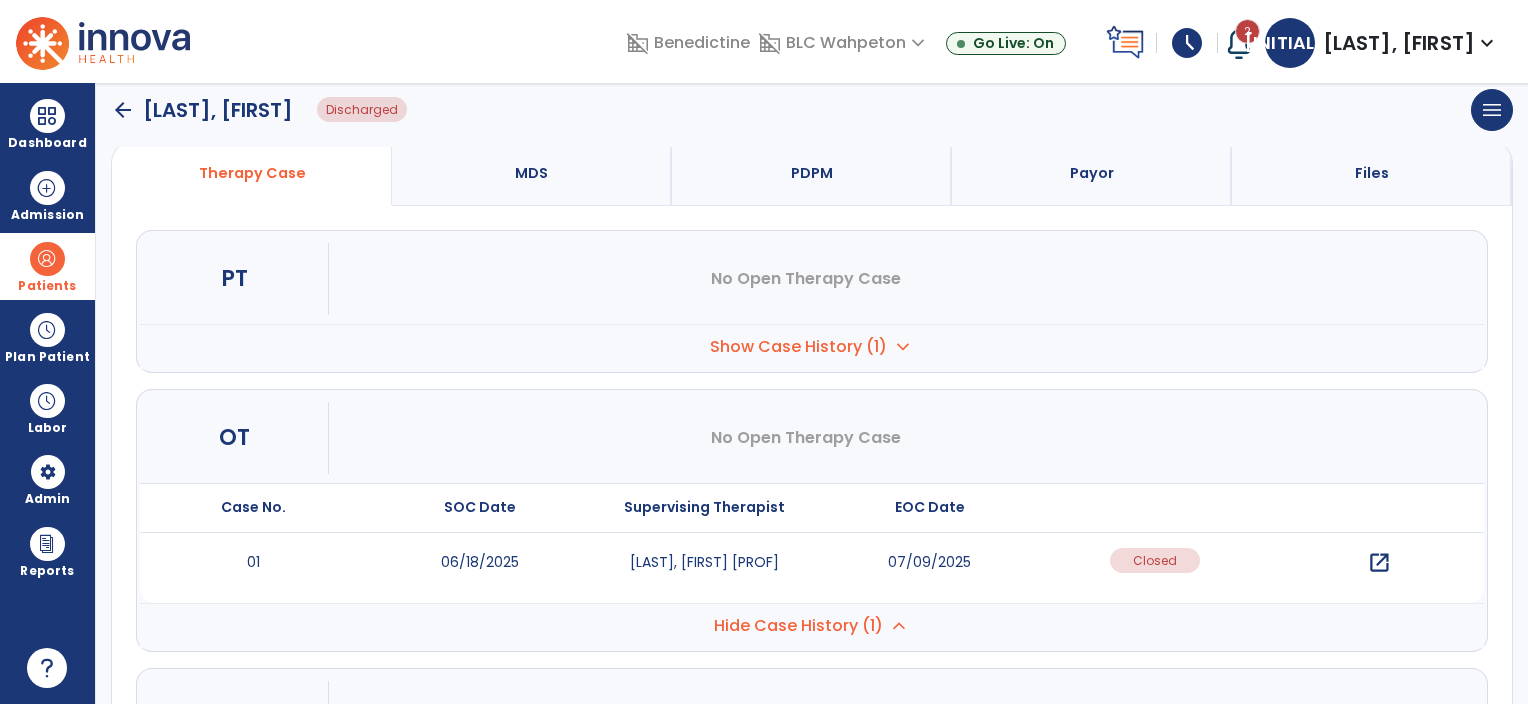 scroll, scrollTop: 200, scrollLeft: 0, axis: vertical 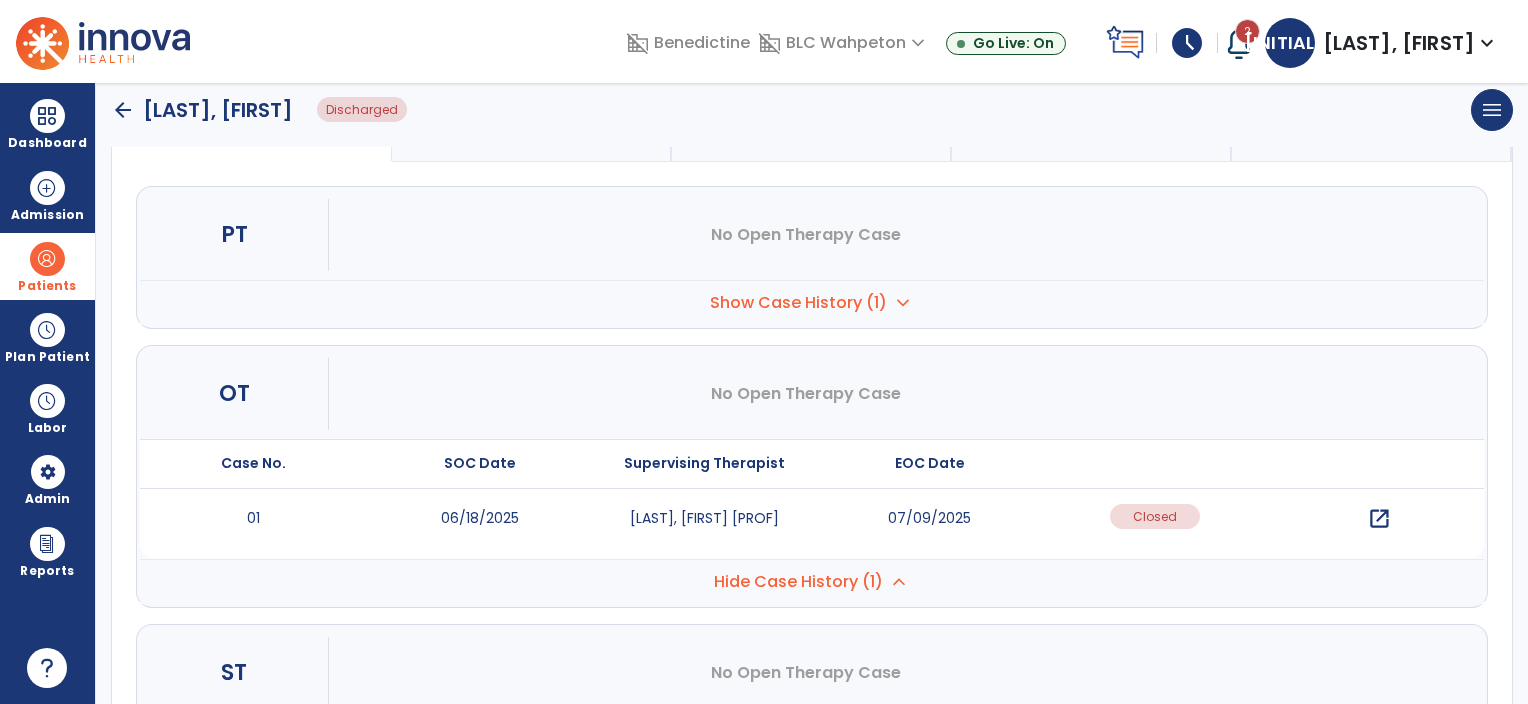 click on "open_in_new" at bounding box center [1379, 519] 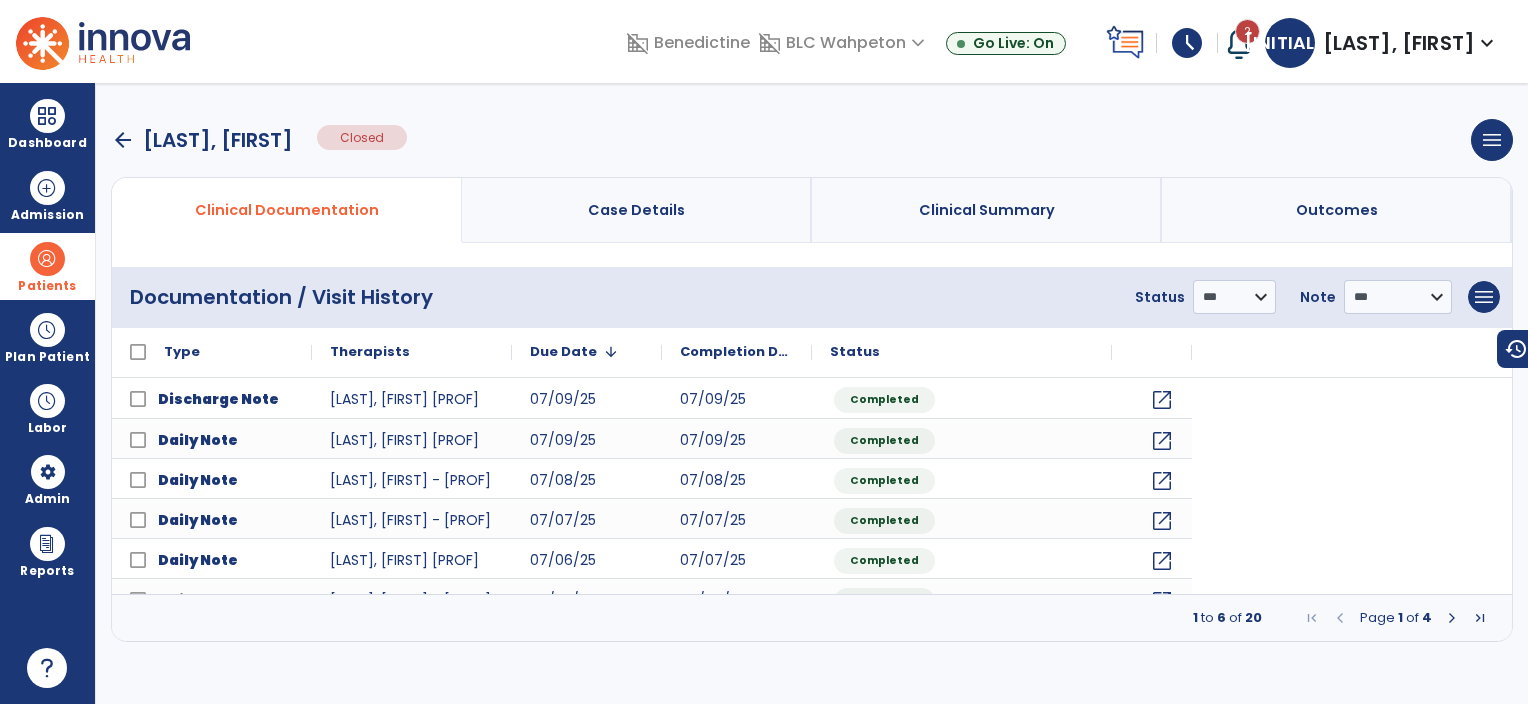 scroll, scrollTop: 0, scrollLeft: 0, axis: both 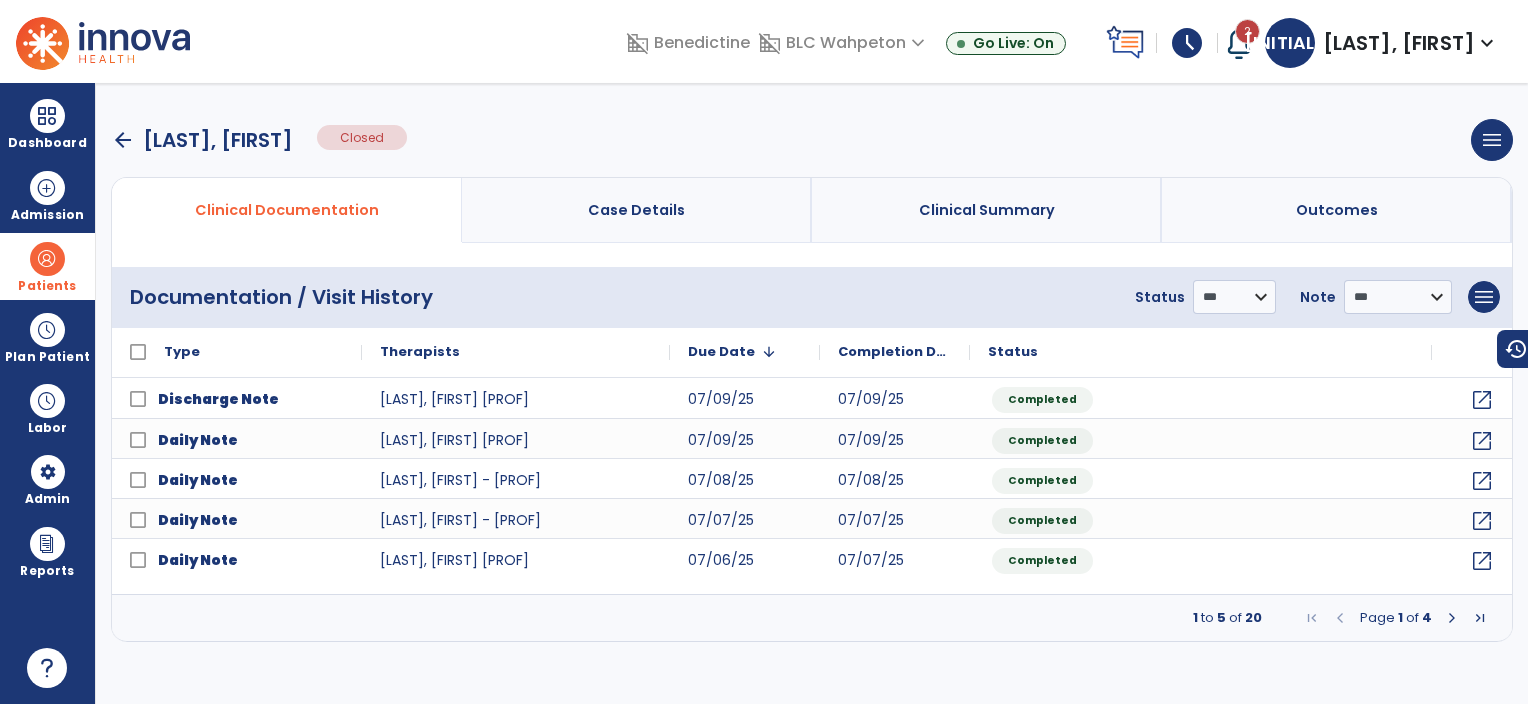 click at bounding box center (1480, 618) 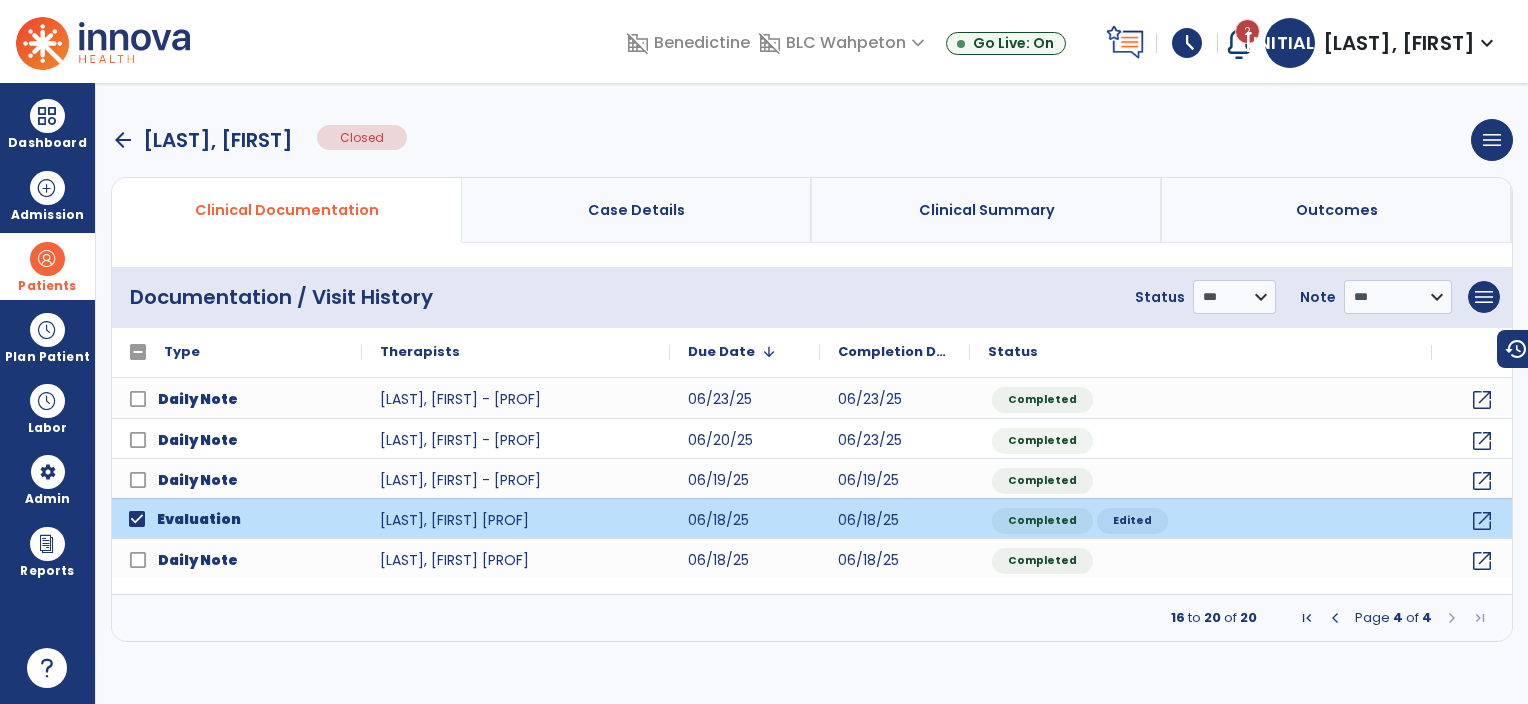 click on "**********" at bounding box center (812, 297) 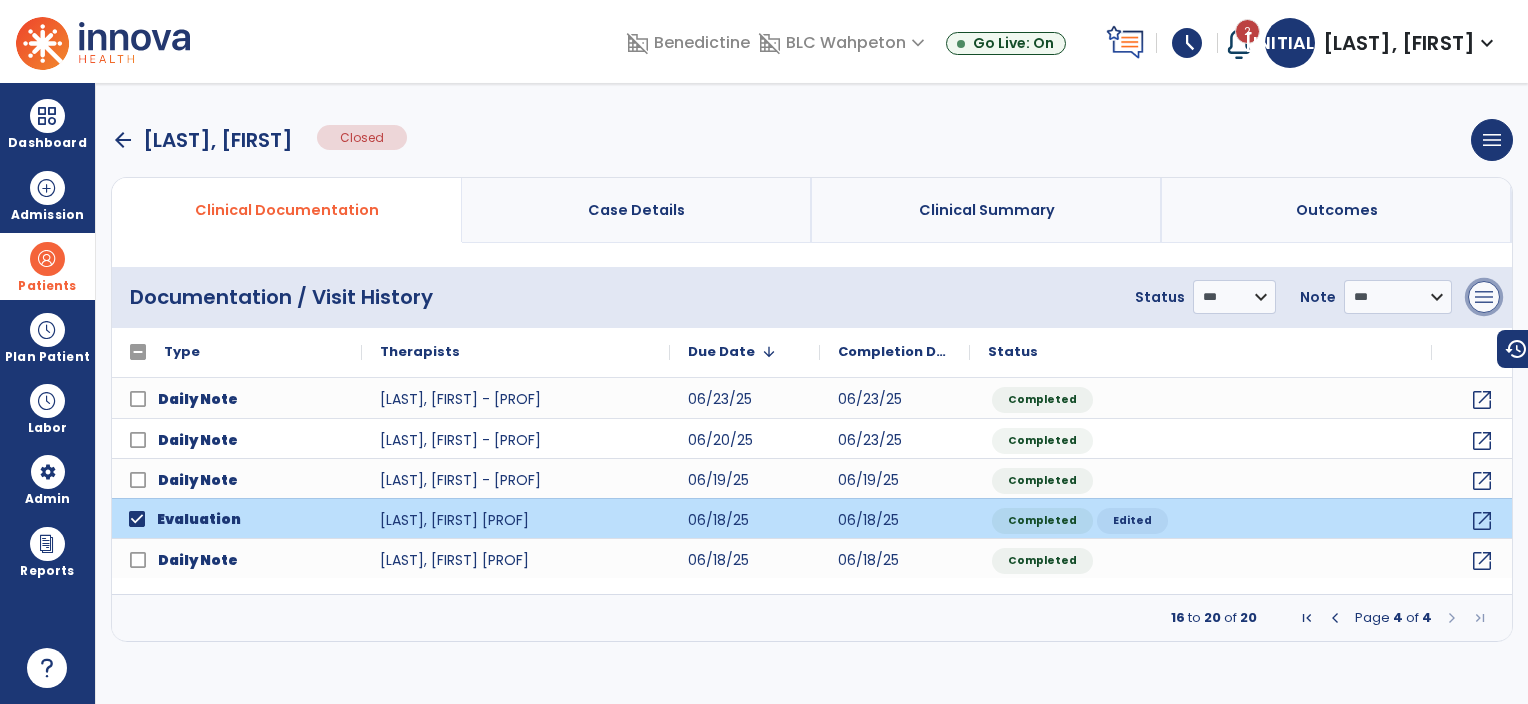click on "menu" at bounding box center [1484, 297] 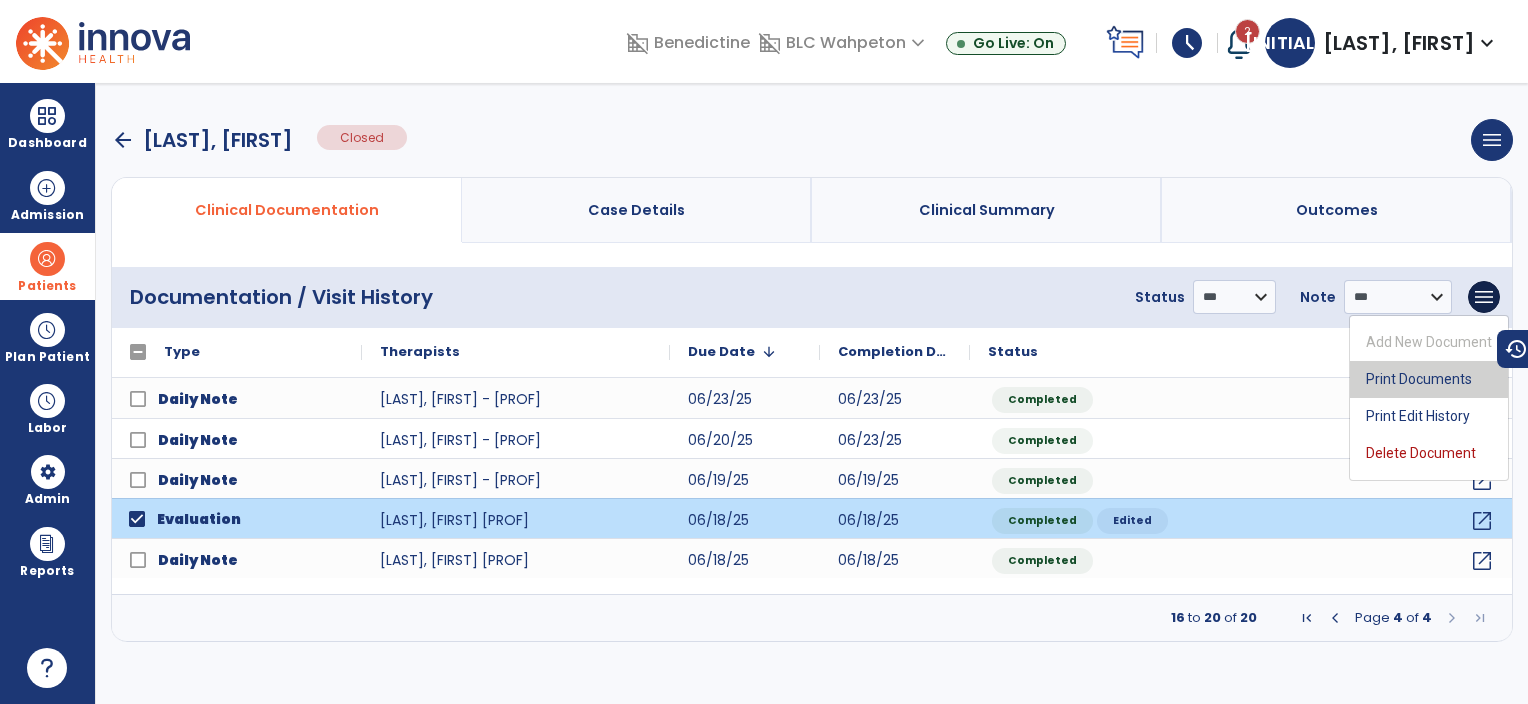 click on "Print Documents" at bounding box center (1429, 379) 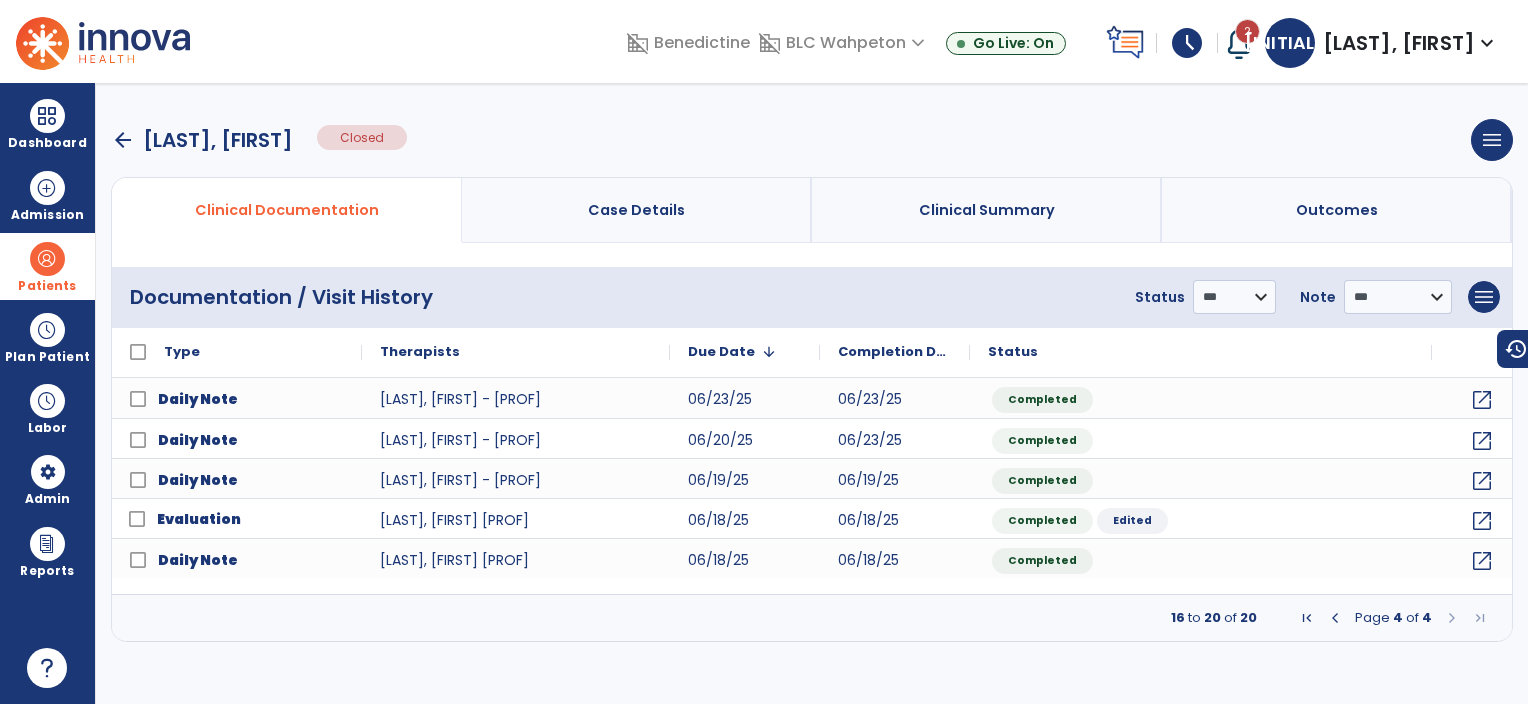 click on "arrow_back" at bounding box center (123, 140) 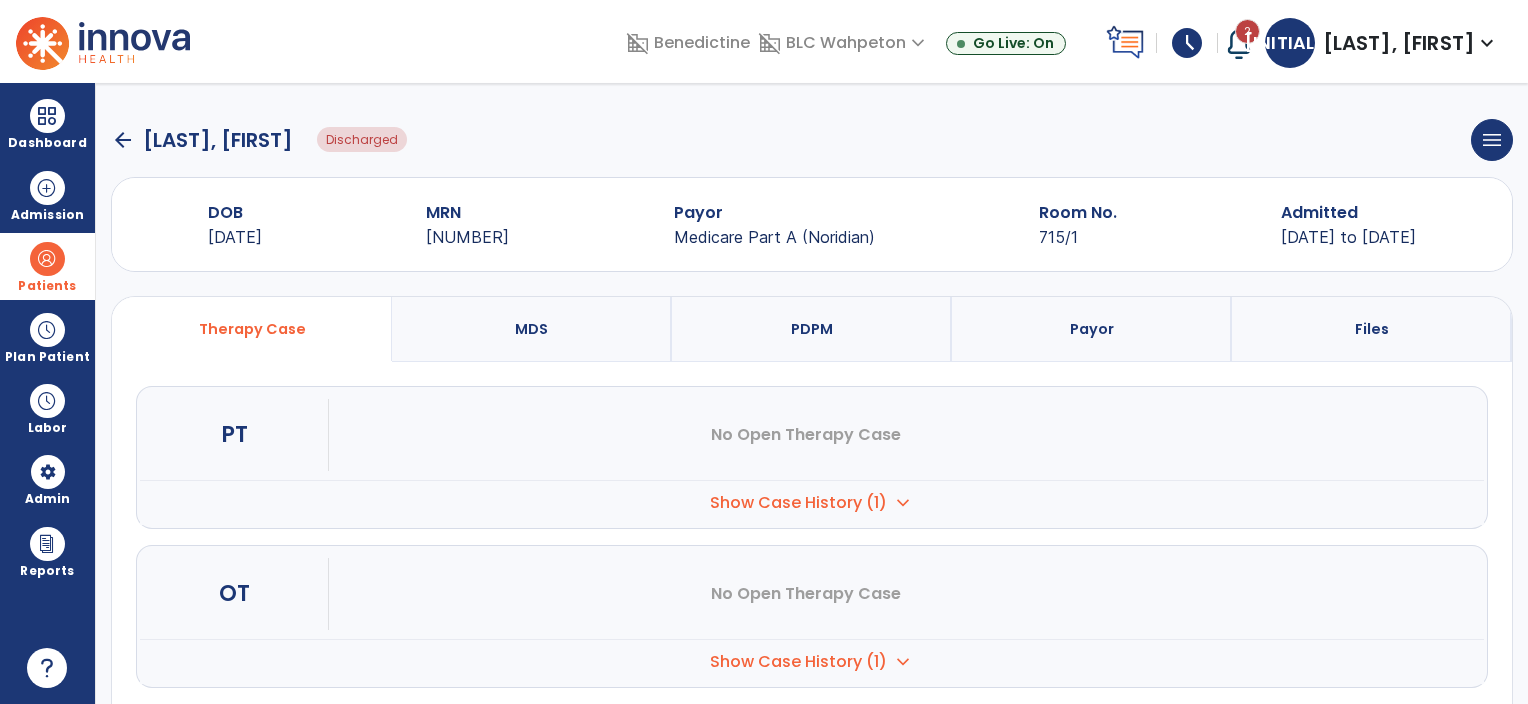 click on "arrow_back" 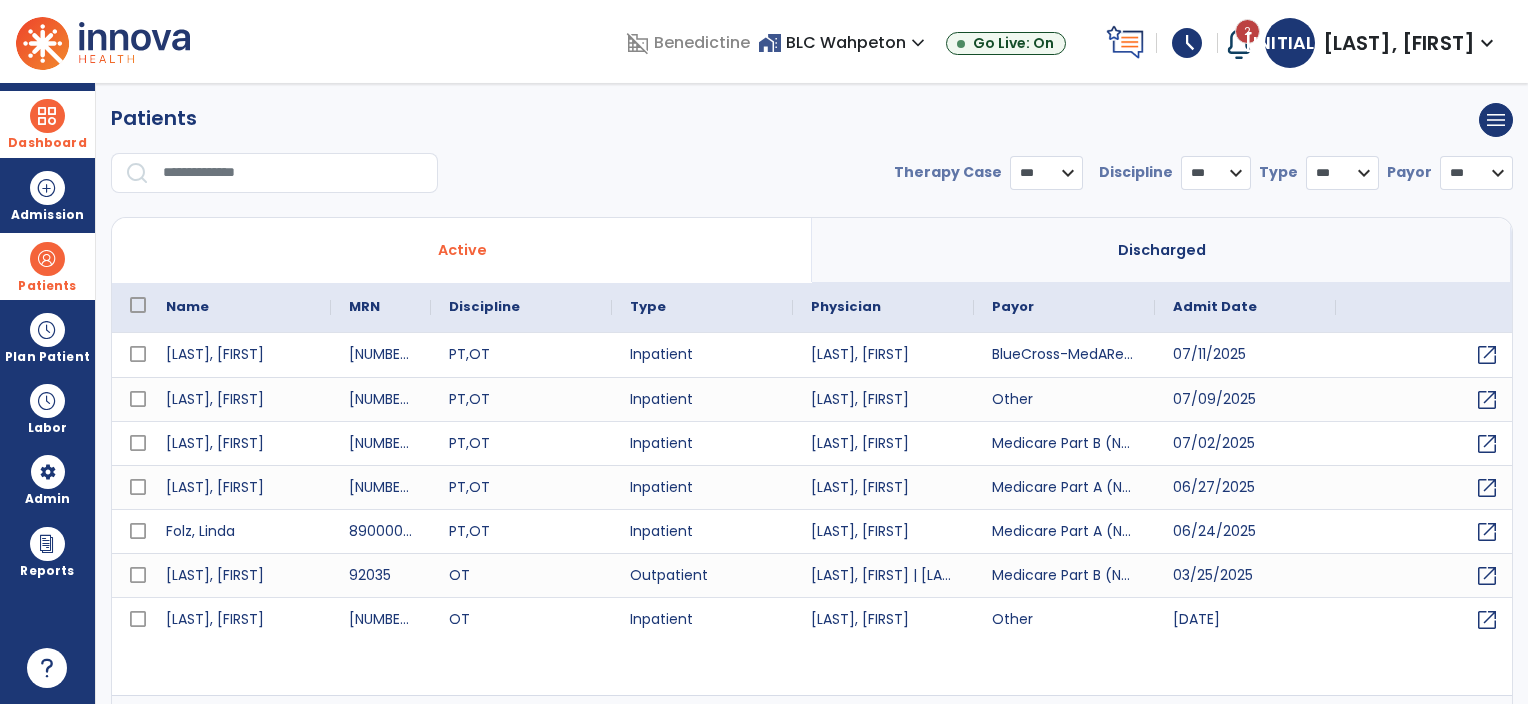 select on "***" 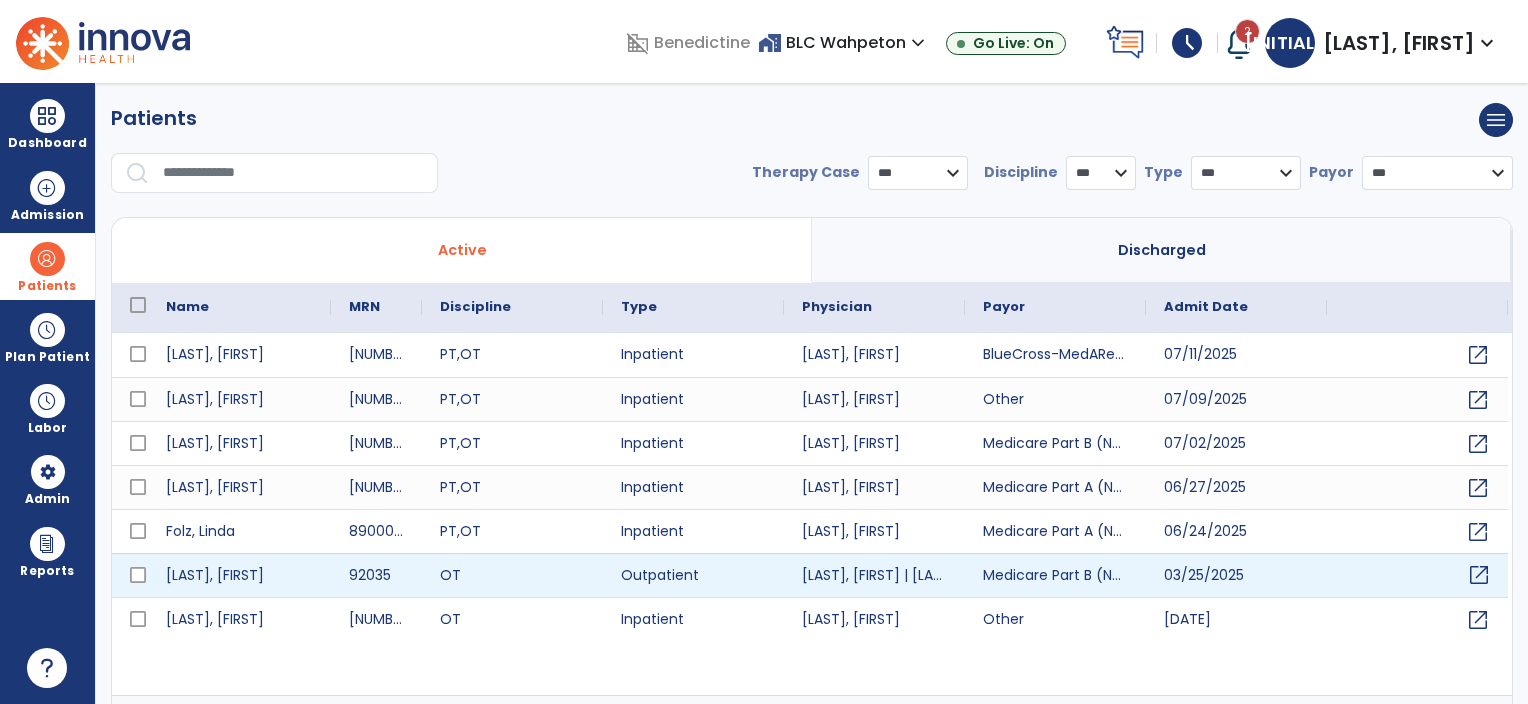 click on "open_in_new" at bounding box center (1417, 575) 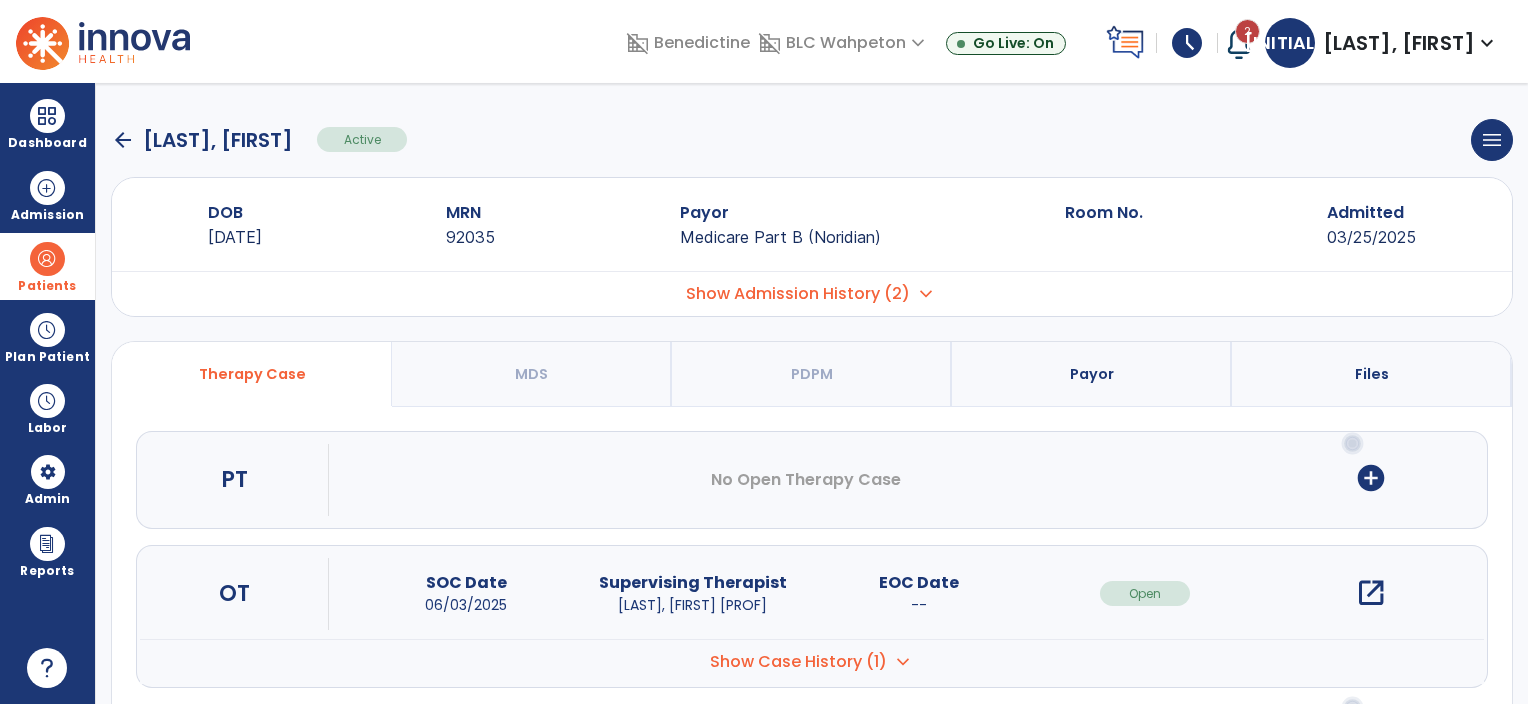 click on "open_in_new" at bounding box center (1371, 593) 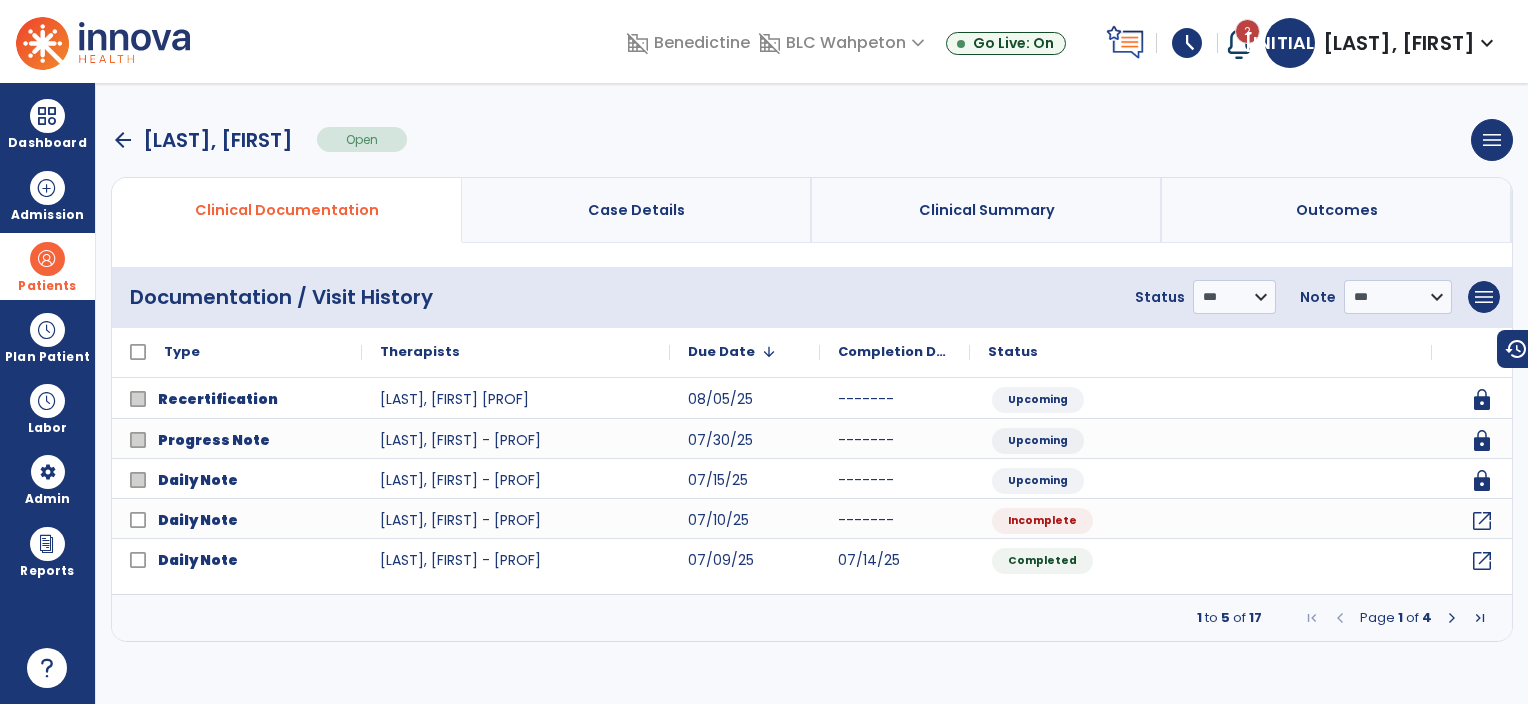 click on "Page
1
of
4" at bounding box center [1396, 618] 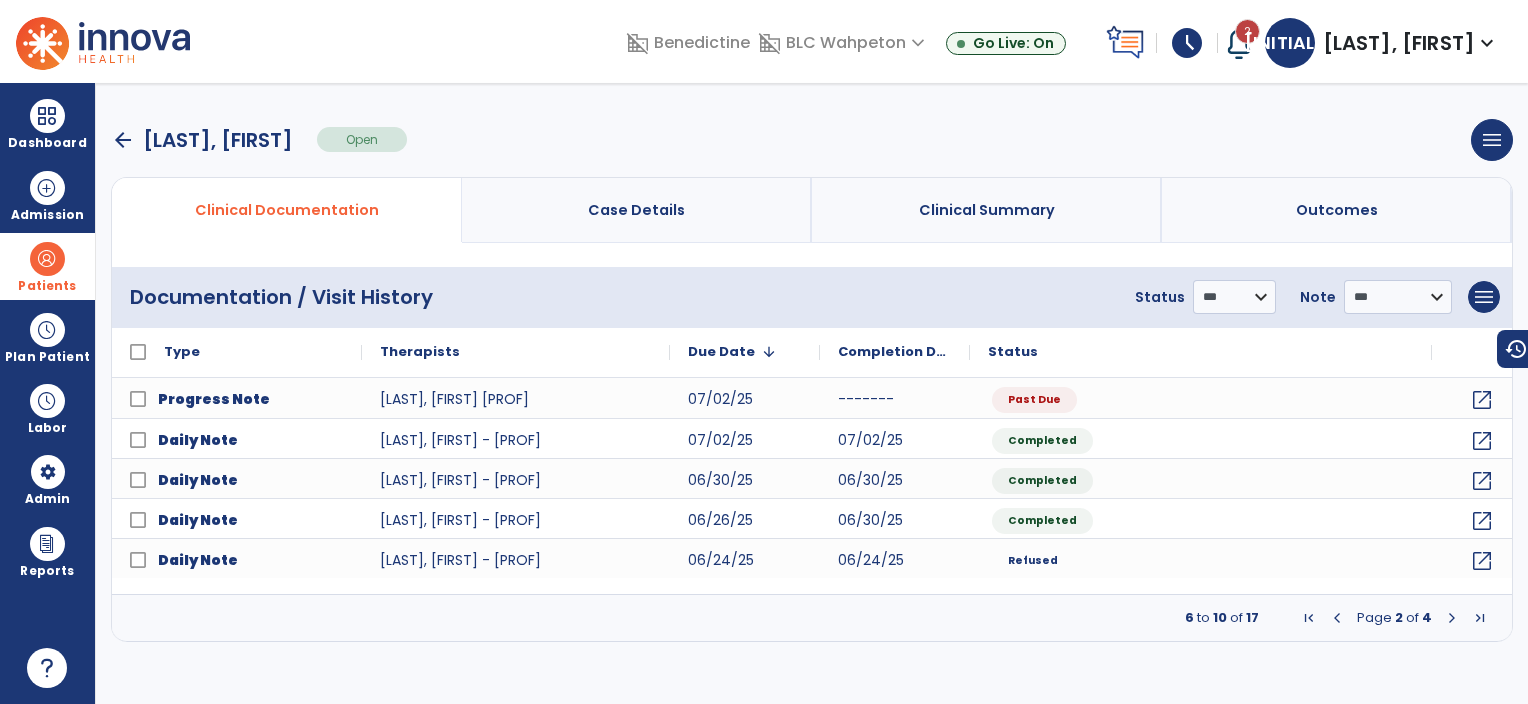 click on "Page
2
of
4" at bounding box center [1394, 618] 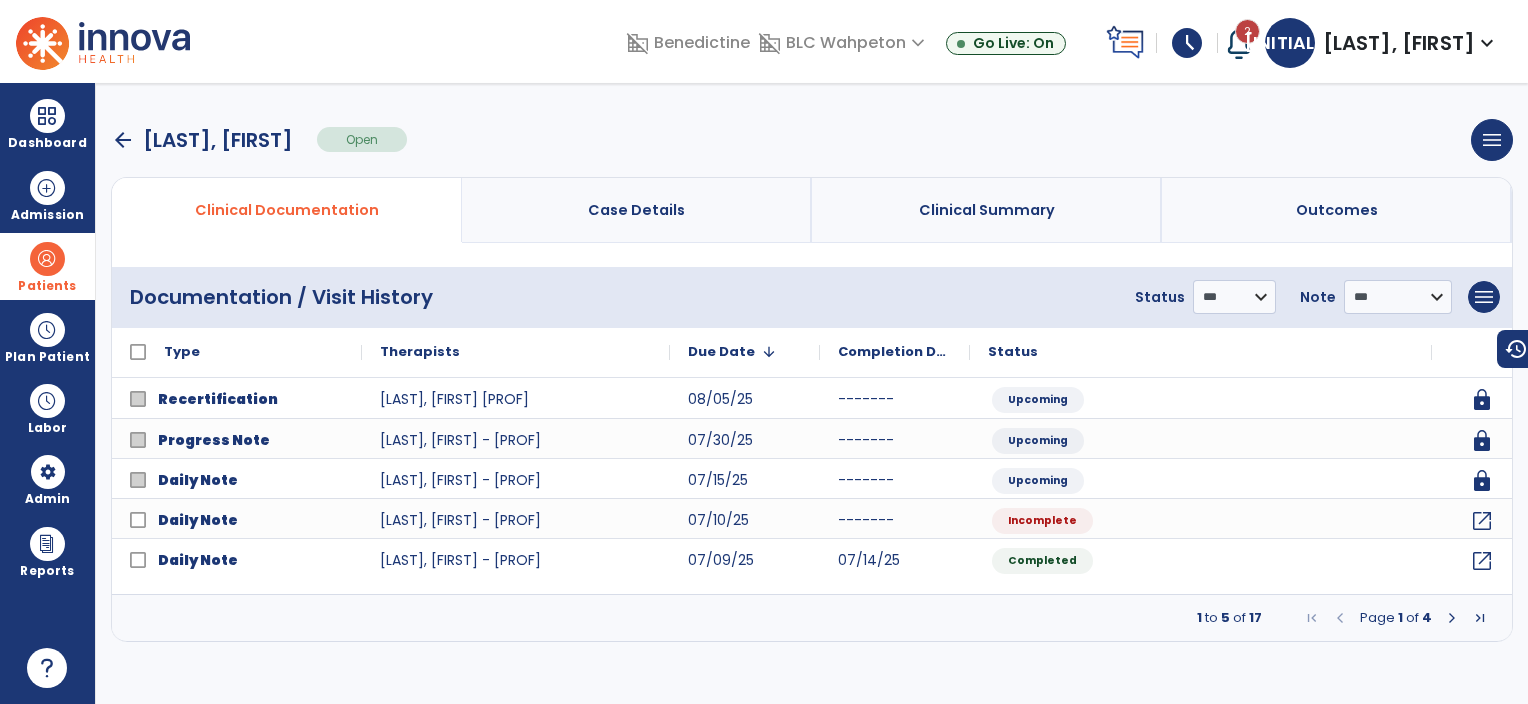 click at bounding box center [1340, 618] 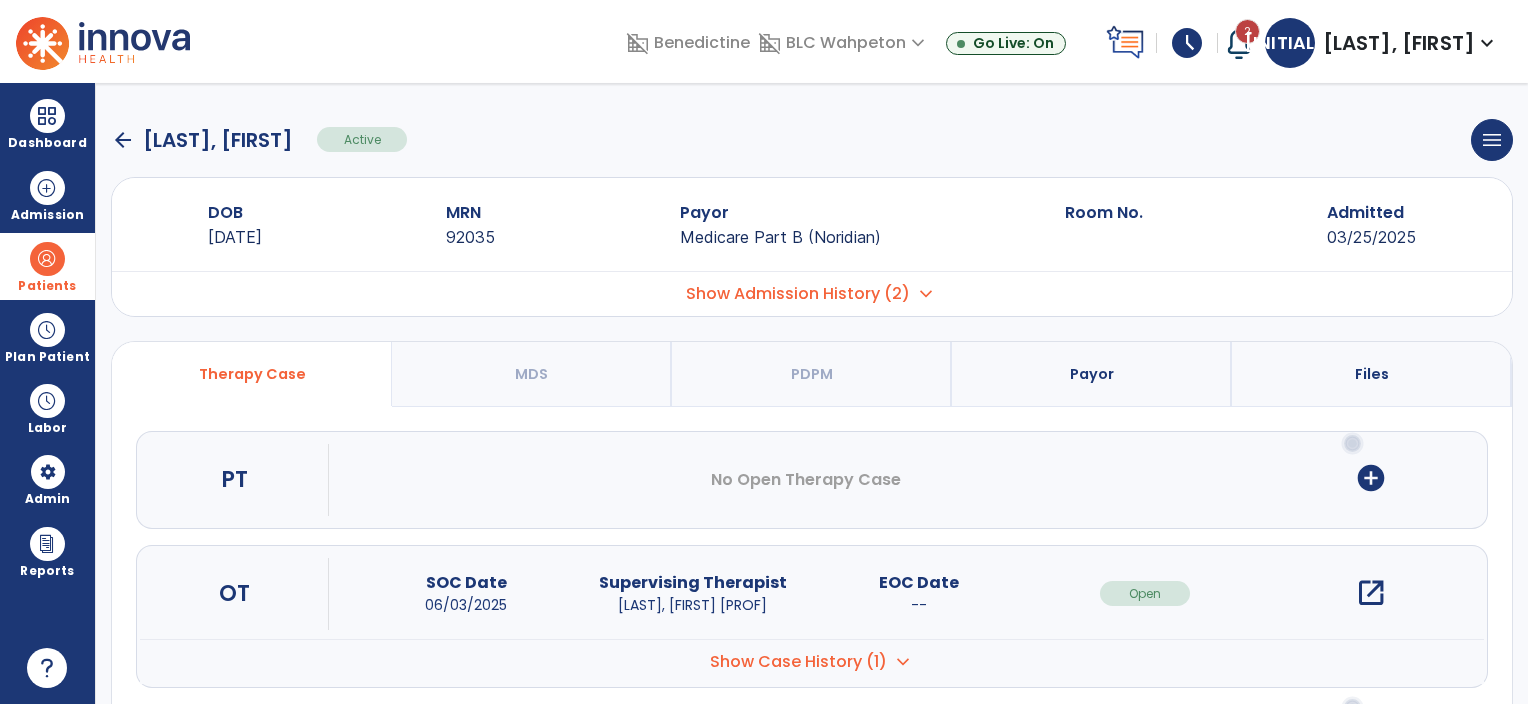 click on "open_in_new" at bounding box center (1371, 593) 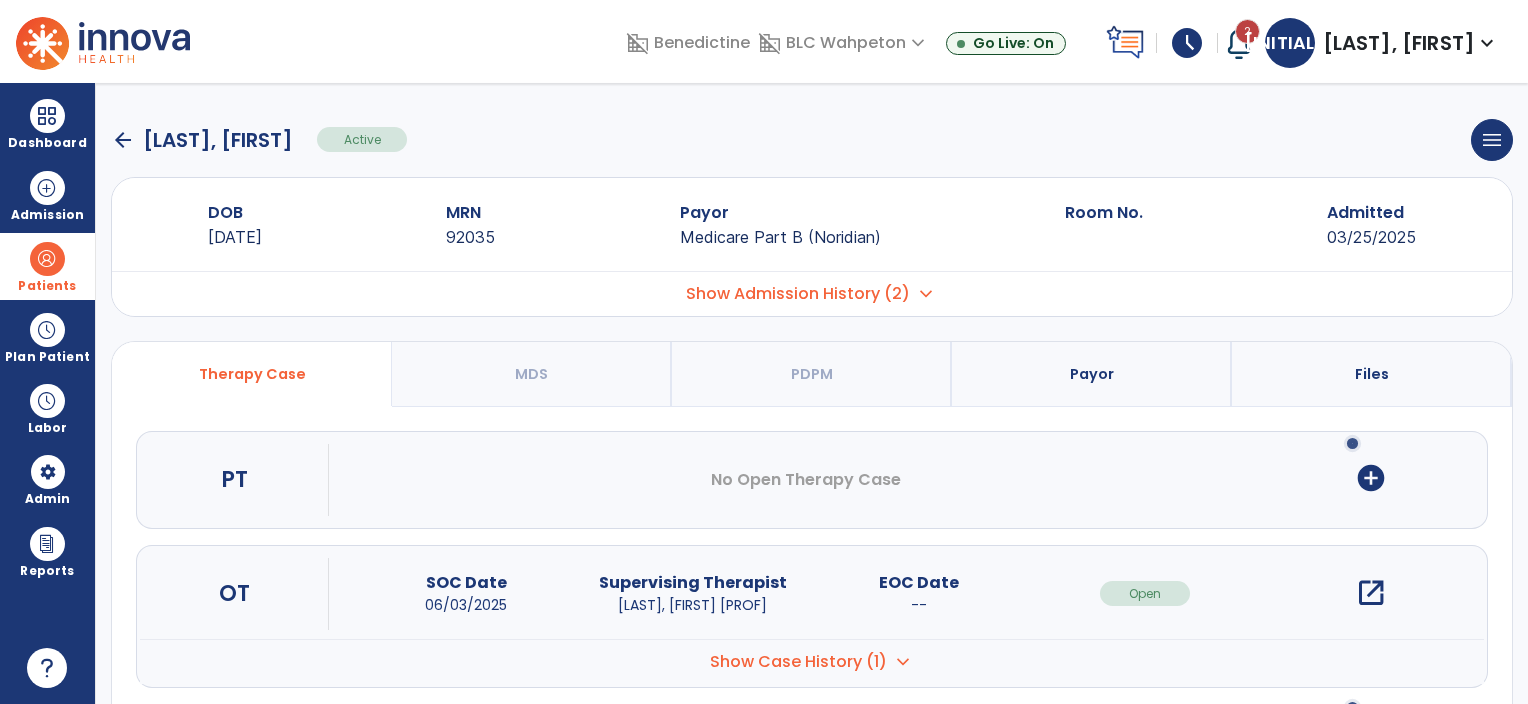 click on "open_in_new" at bounding box center [1371, 593] 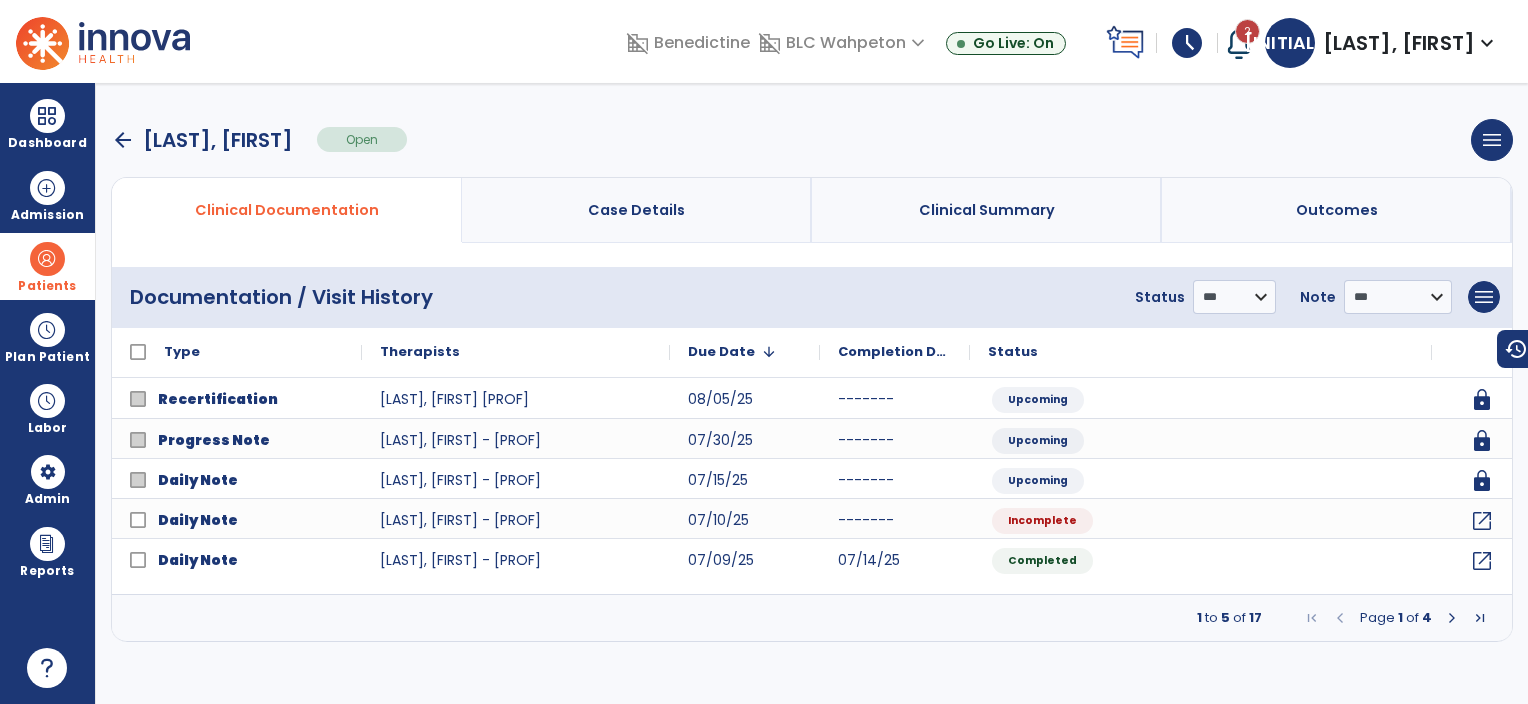 click on "arrow_back" at bounding box center (123, 140) 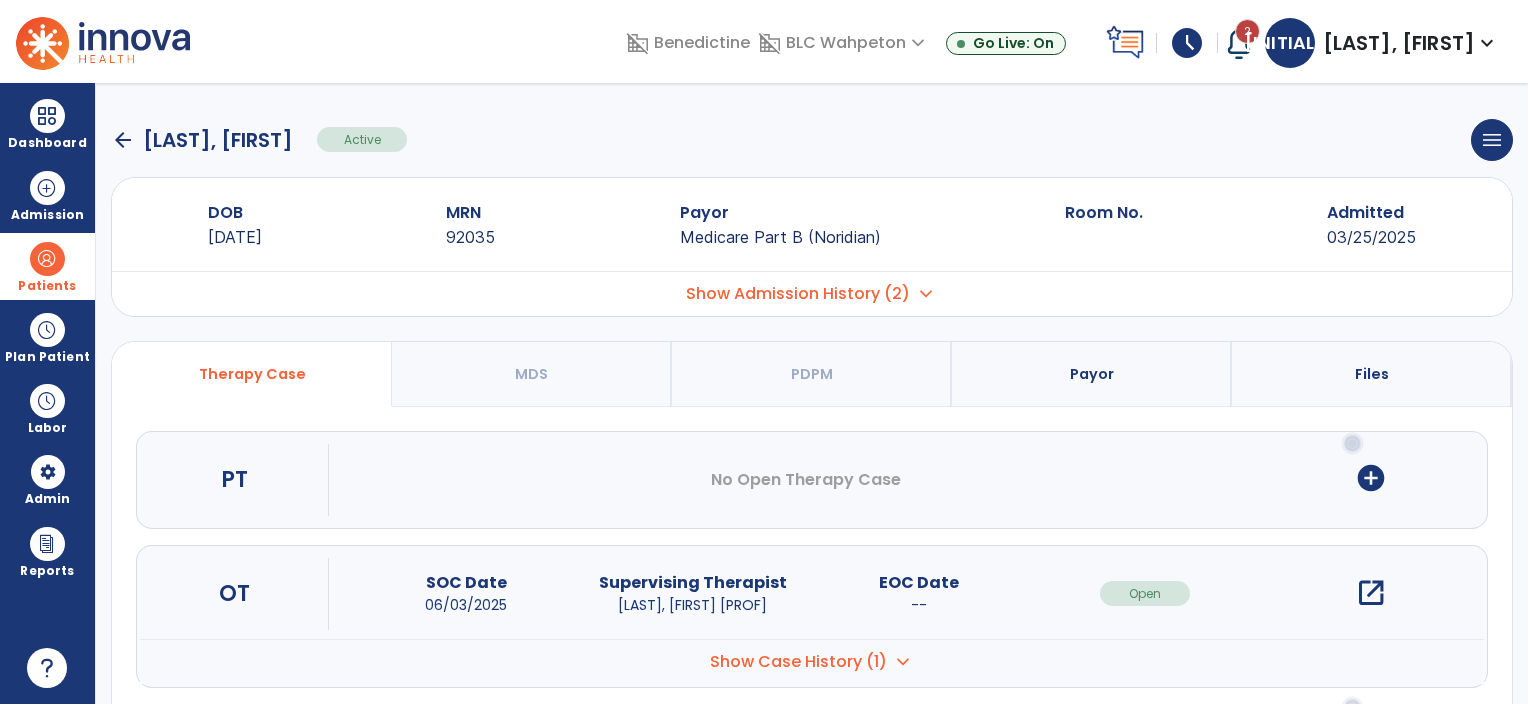 click on "open_in_new" at bounding box center [1371, 593] 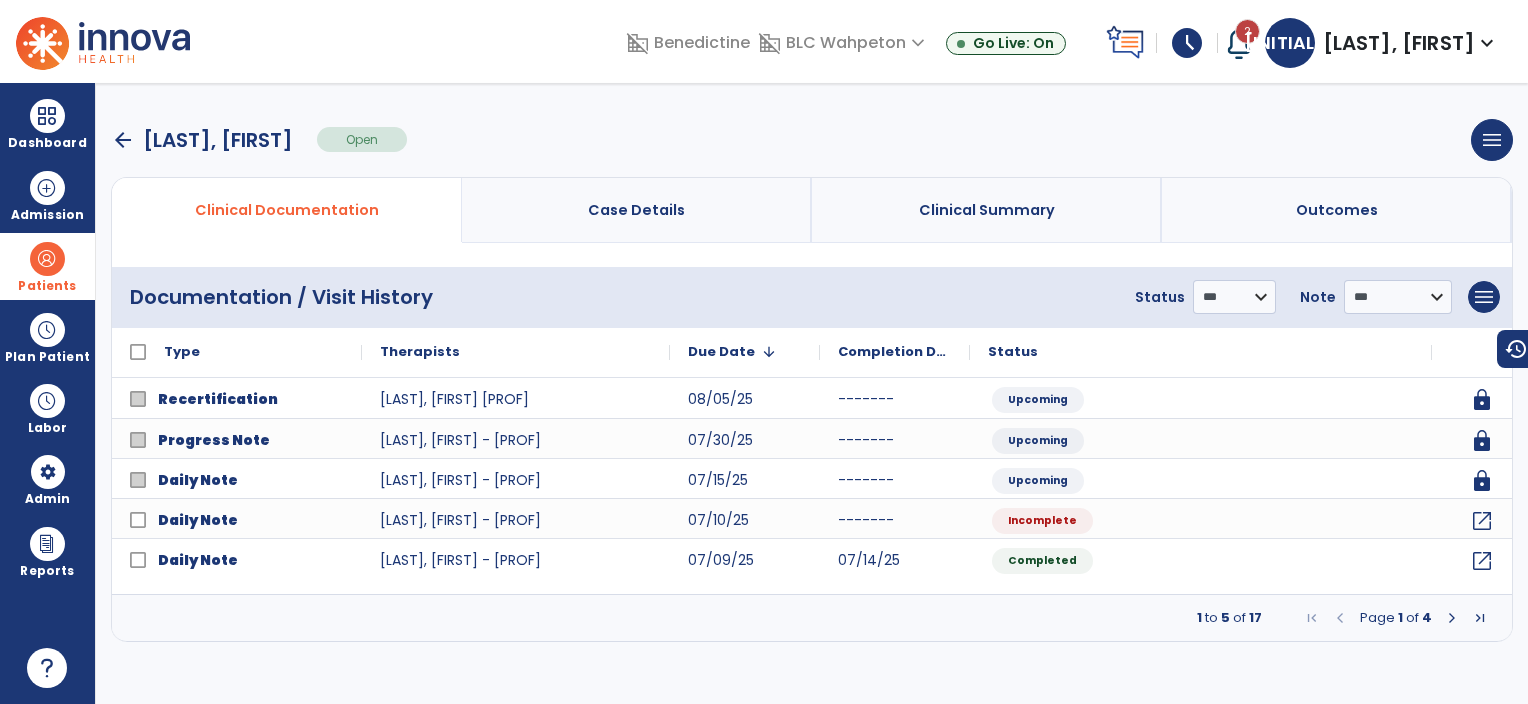 click at bounding box center (1452, 618) 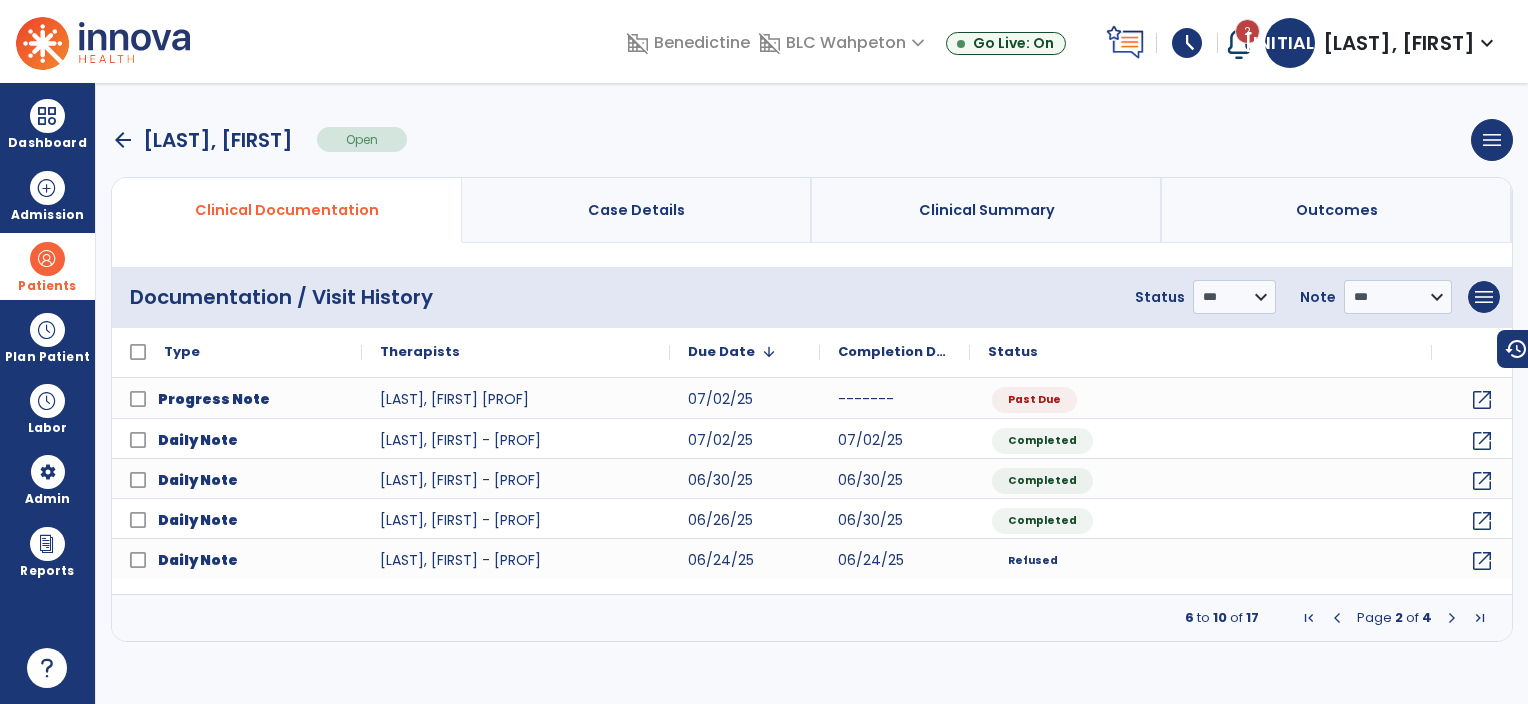 click at bounding box center (1452, 618) 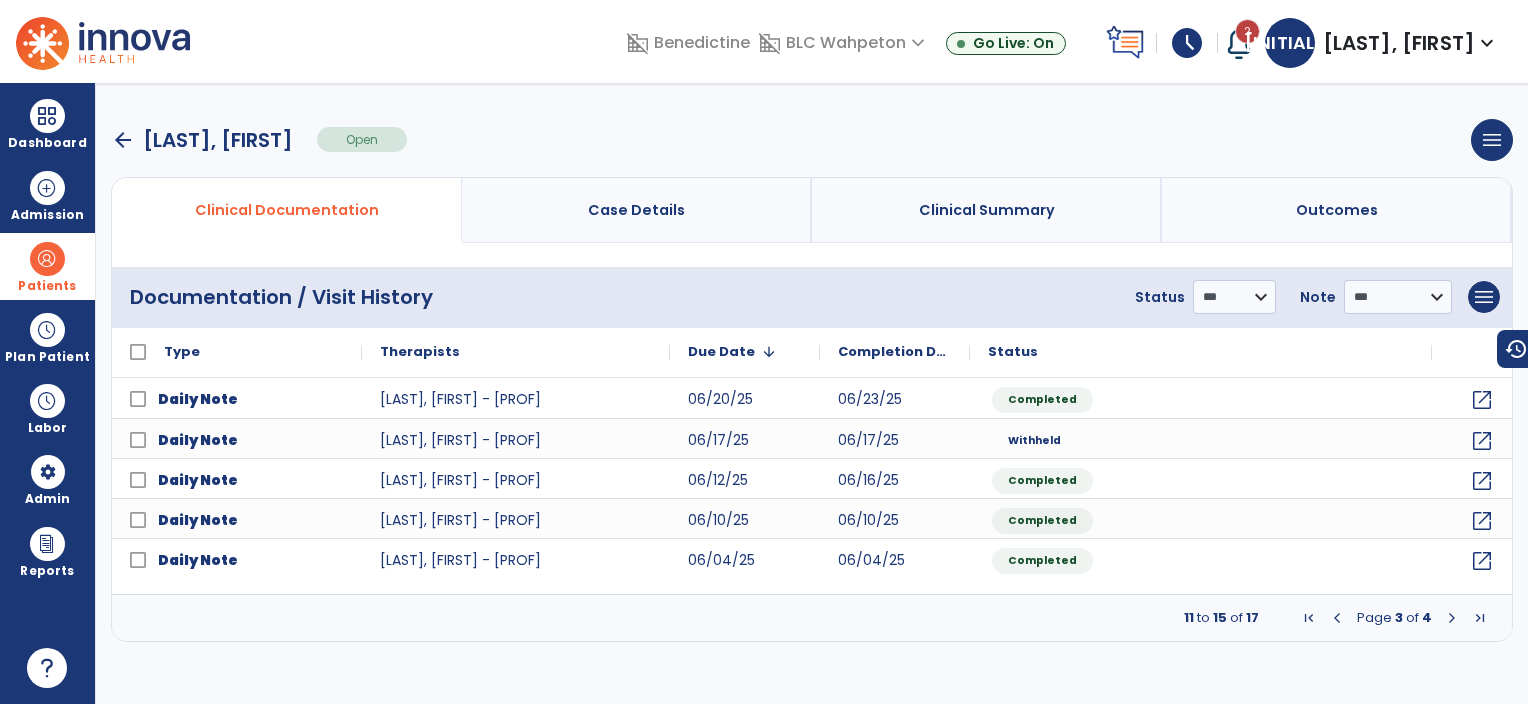 click at bounding box center [1337, 618] 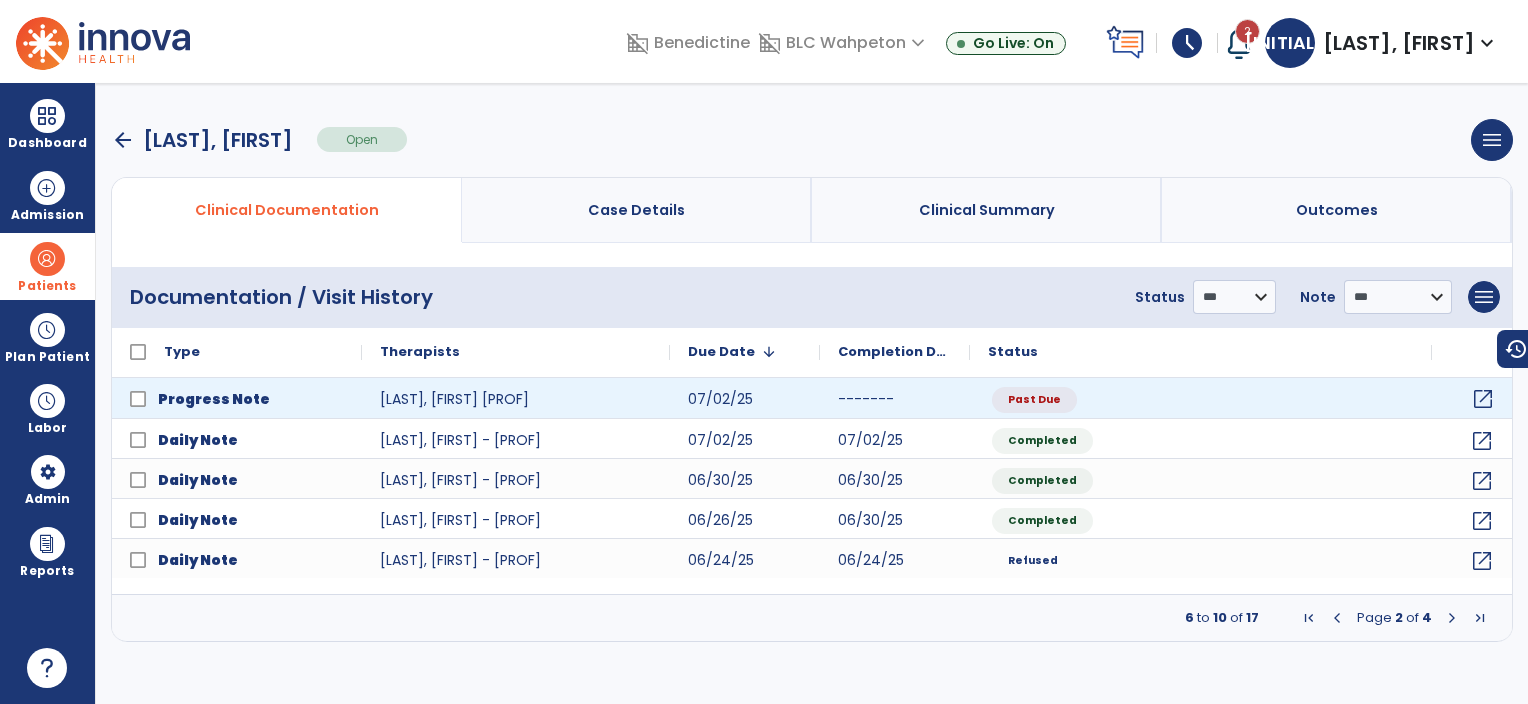 click on "open_in_new" 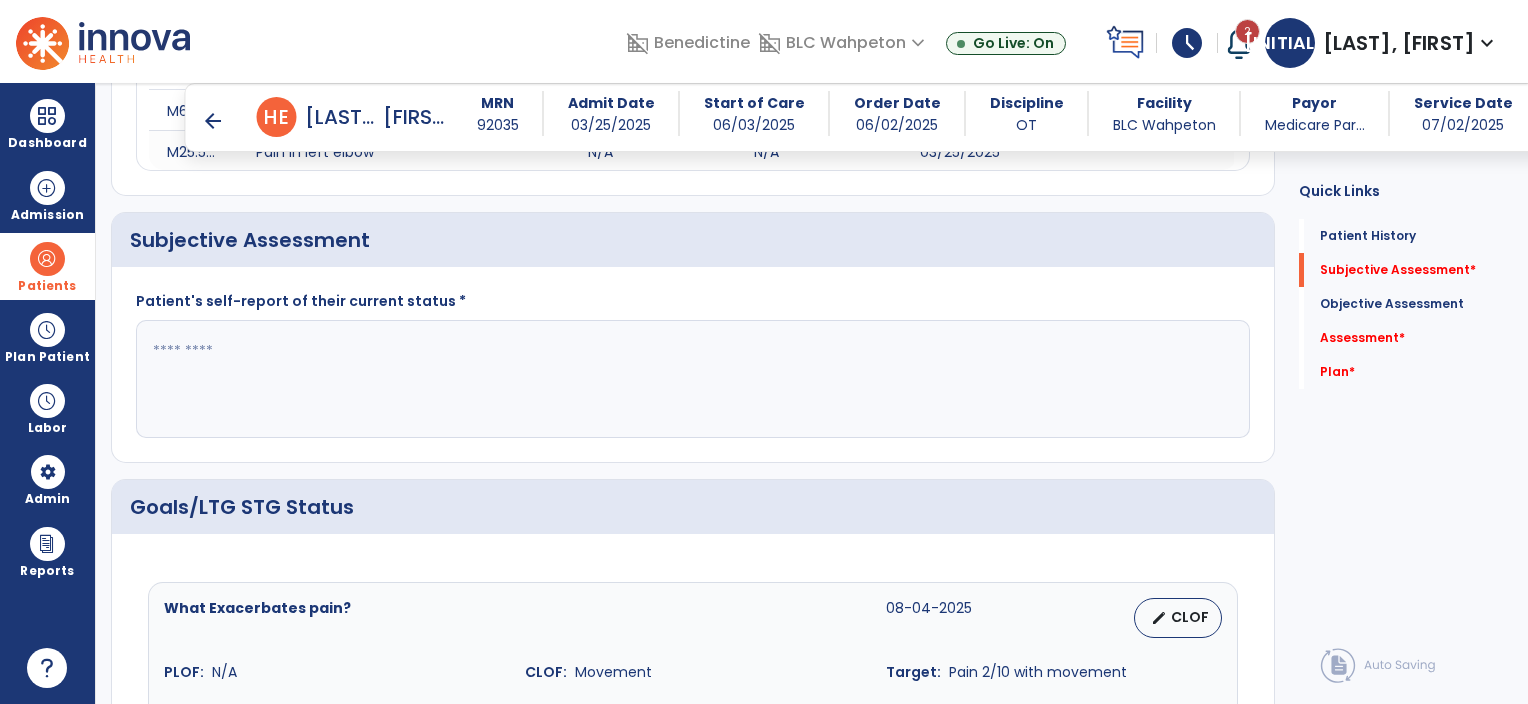 scroll, scrollTop: 400, scrollLeft: 0, axis: vertical 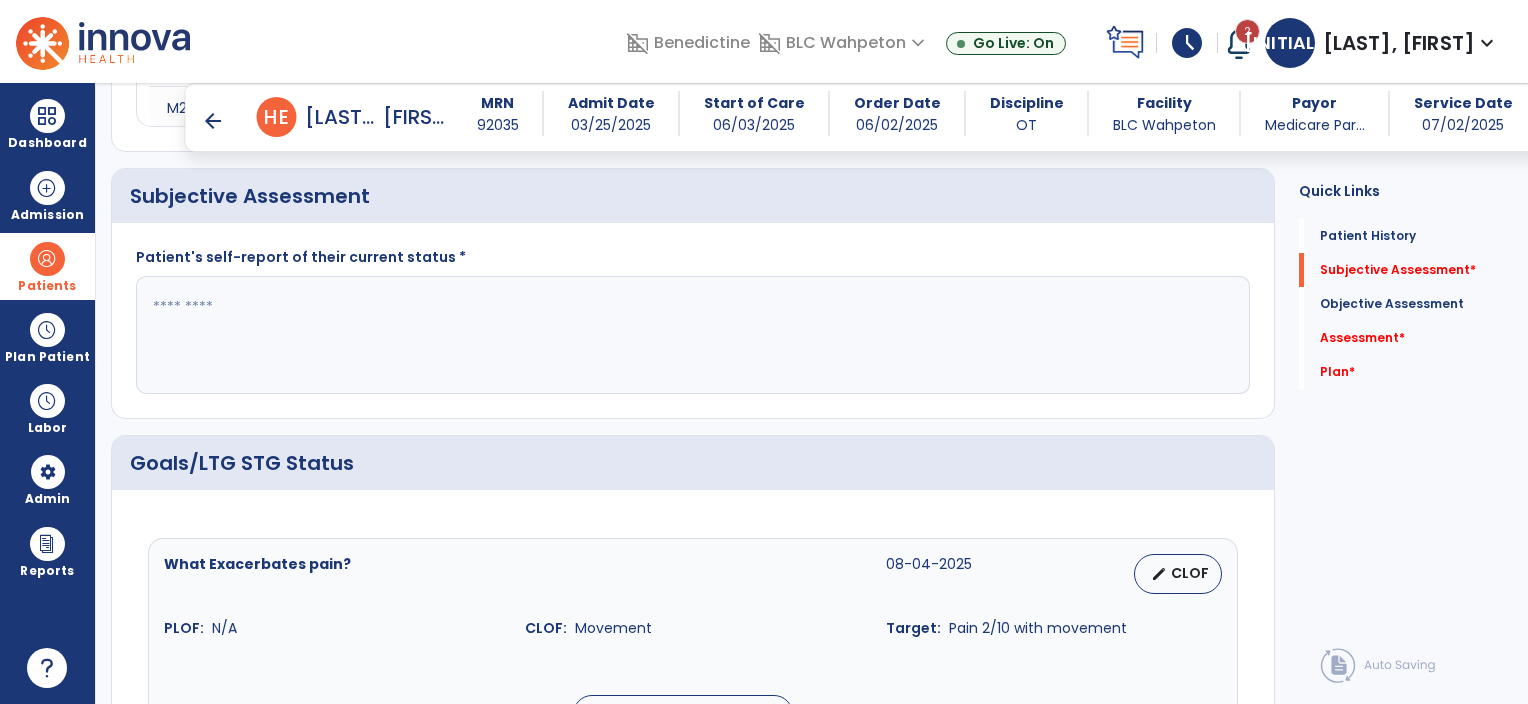click 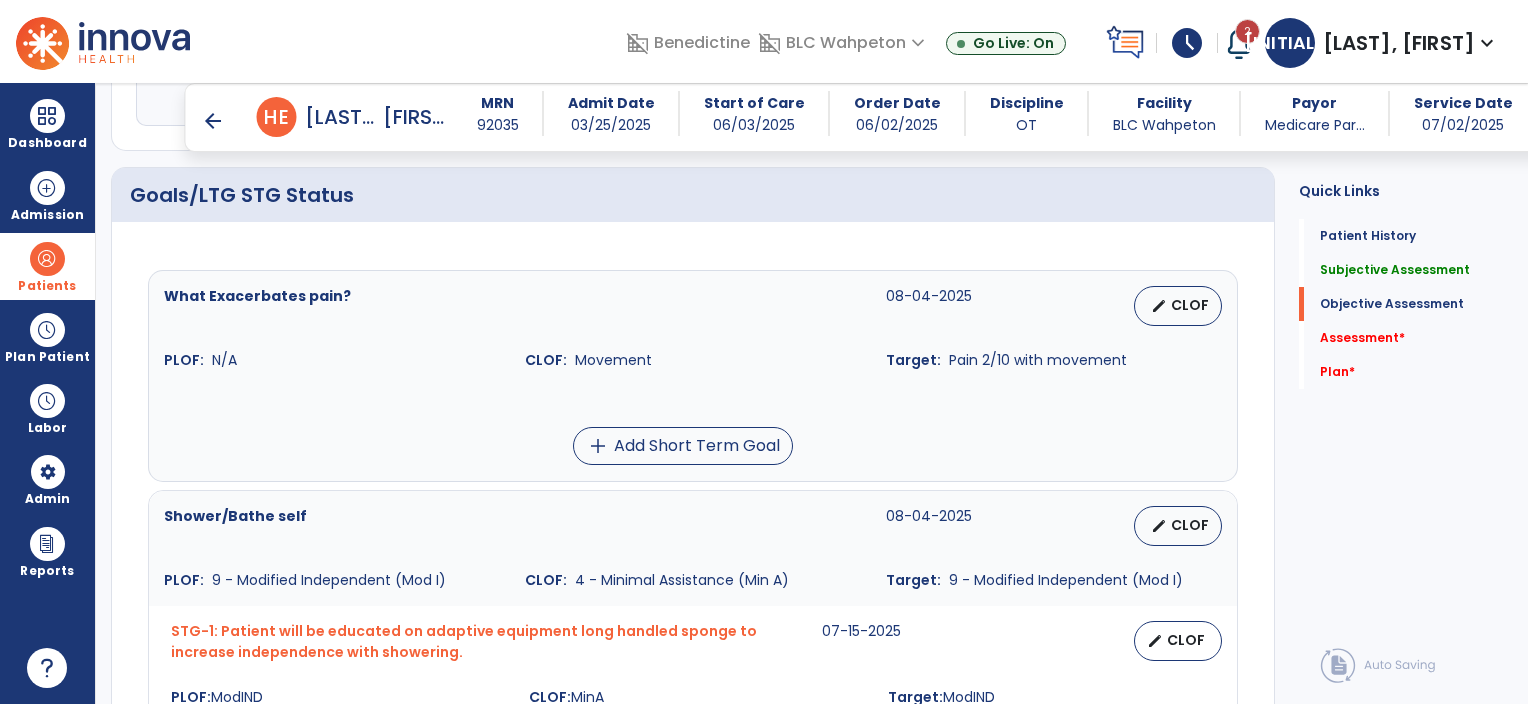 scroll, scrollTop: 600, scrollLeft: 0, axis: vertical 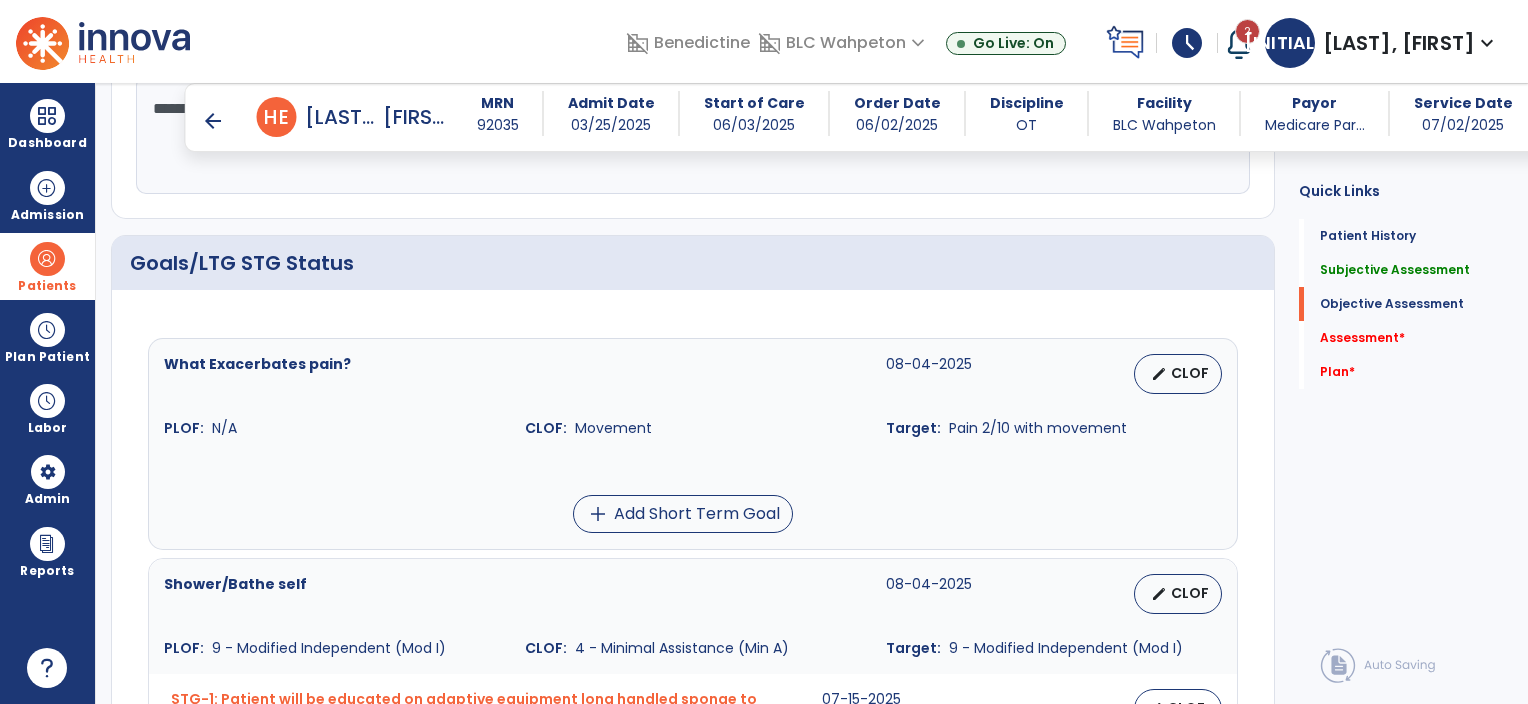 type on "**********" 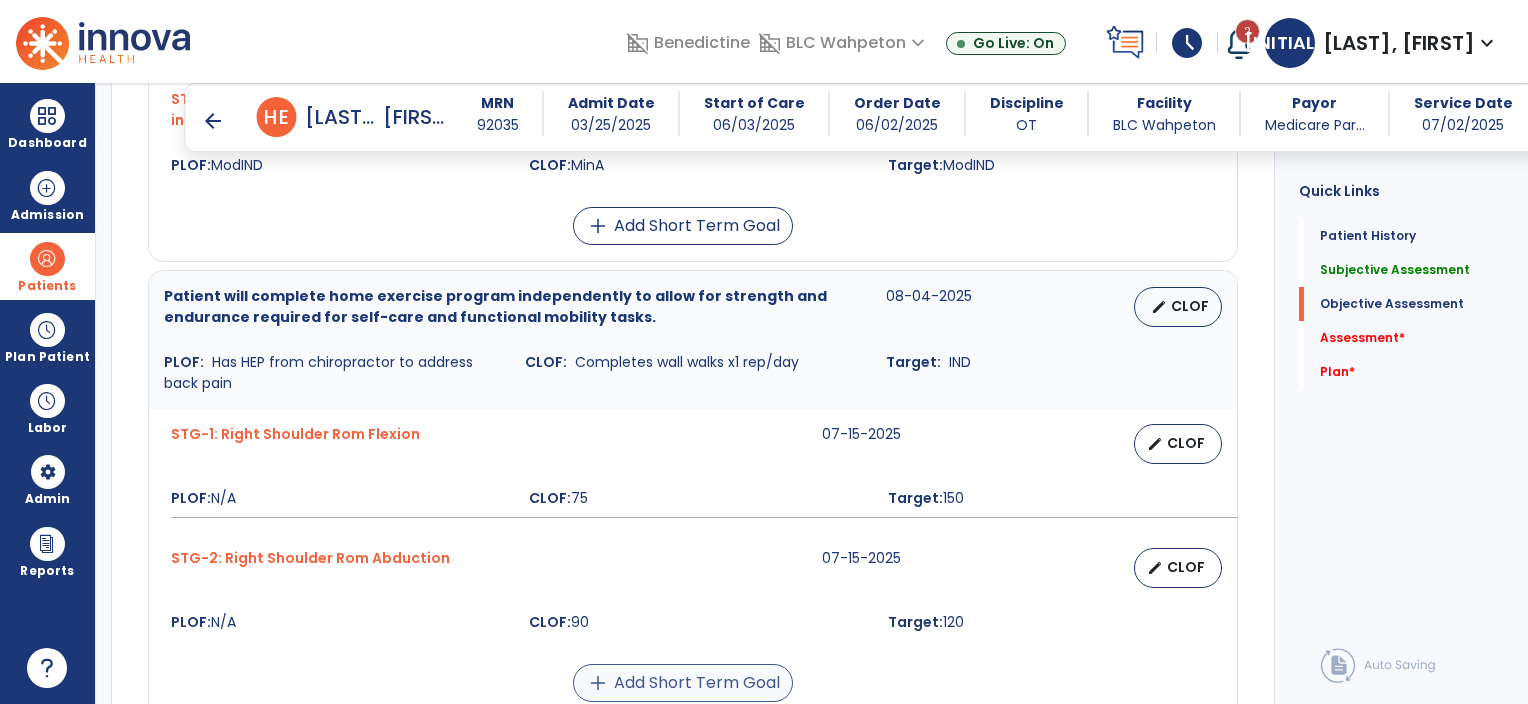 scroll, scrollTop: 1500, scrollLeft: 0, axis: vertical 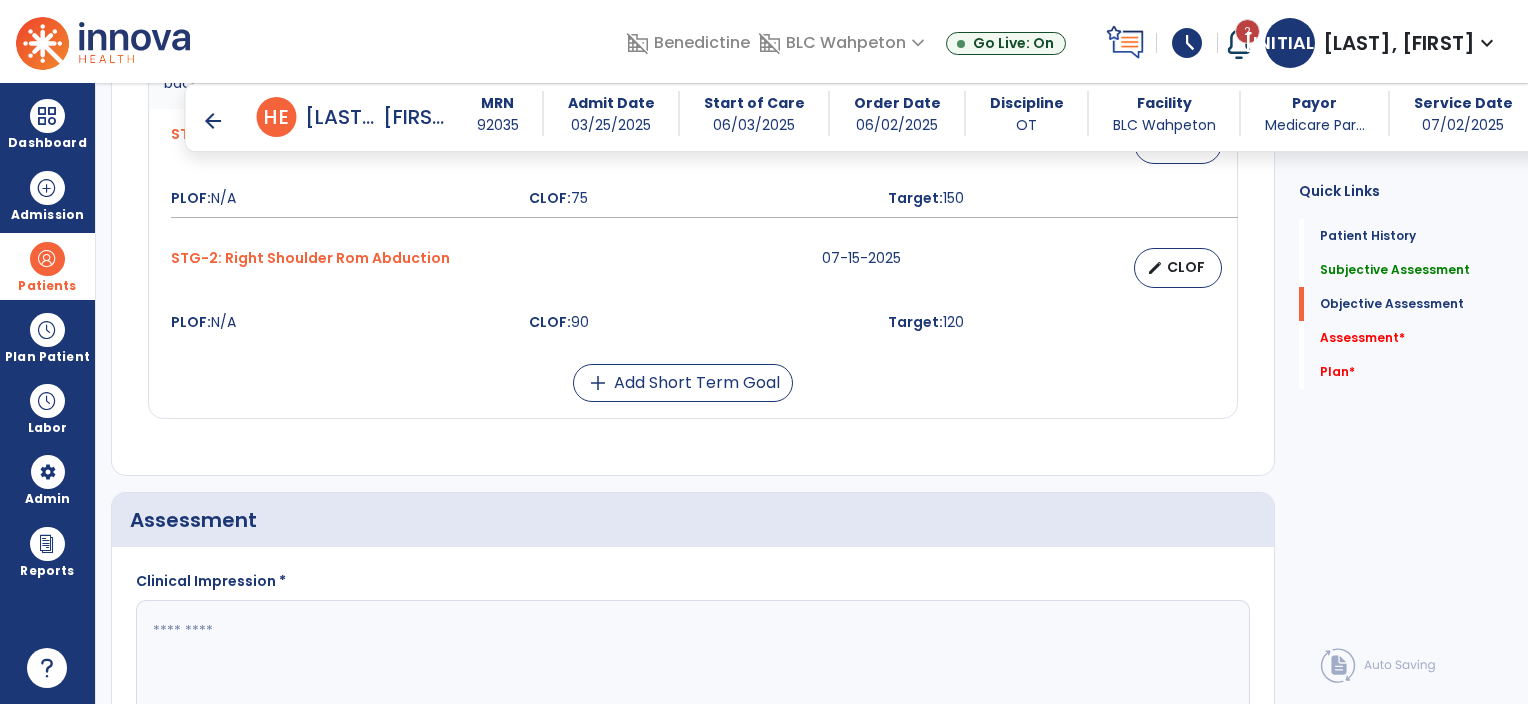 click 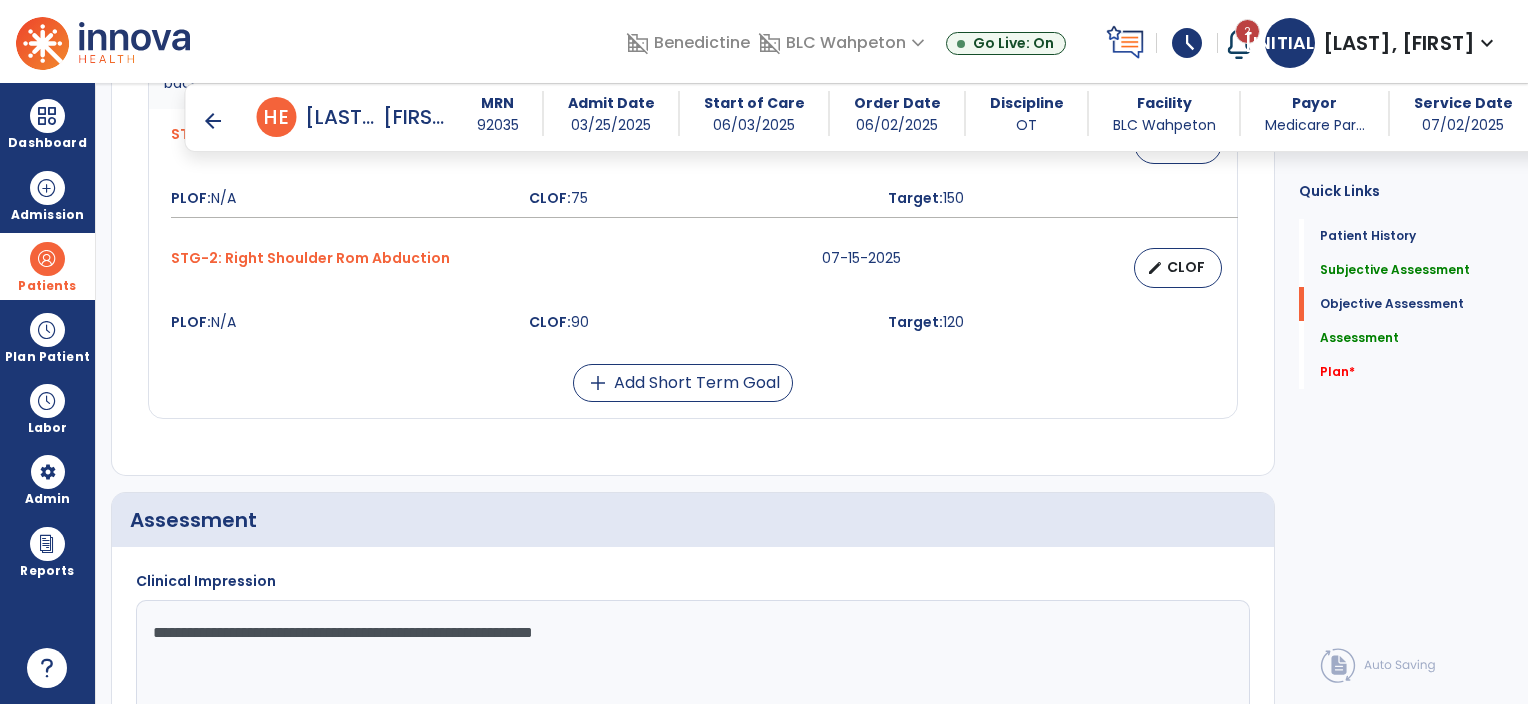 paste on "**********" 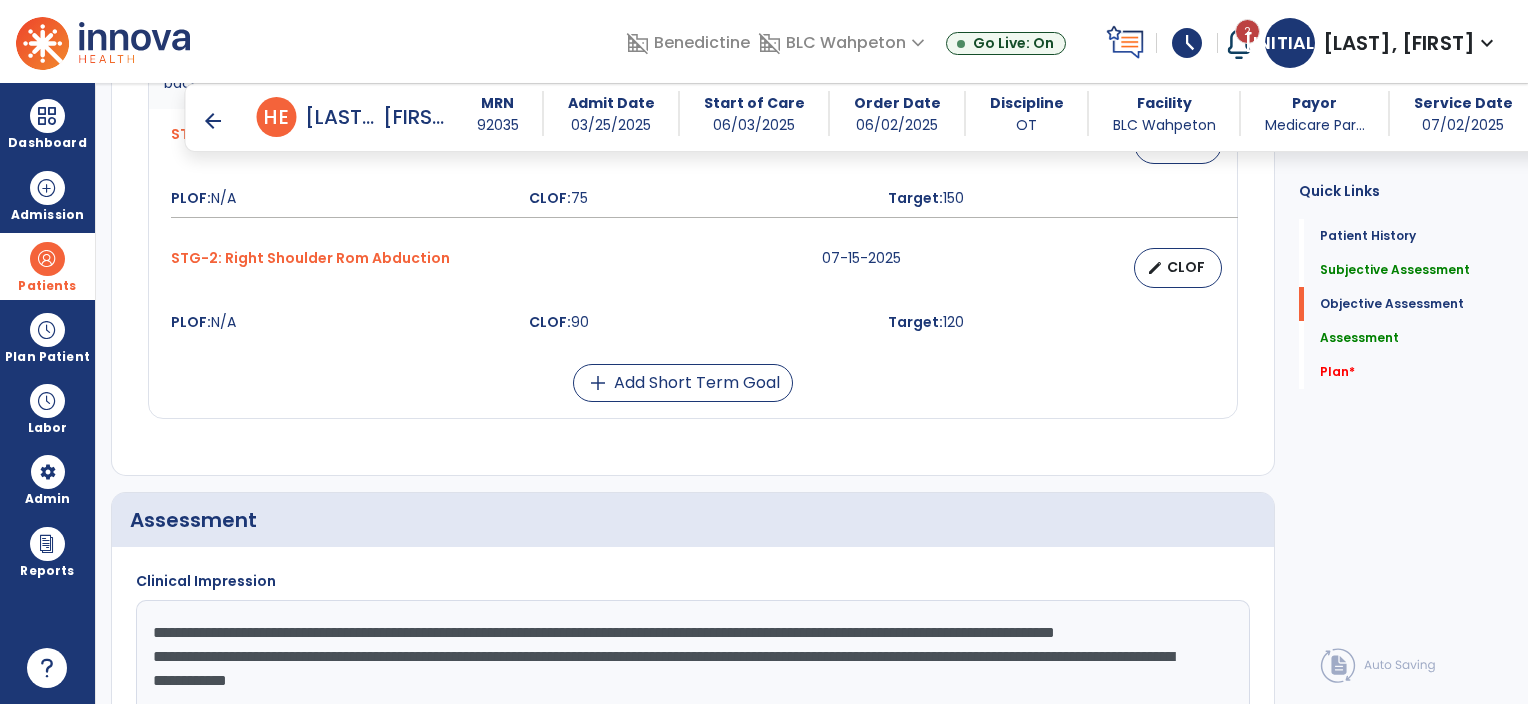 click on "**********" 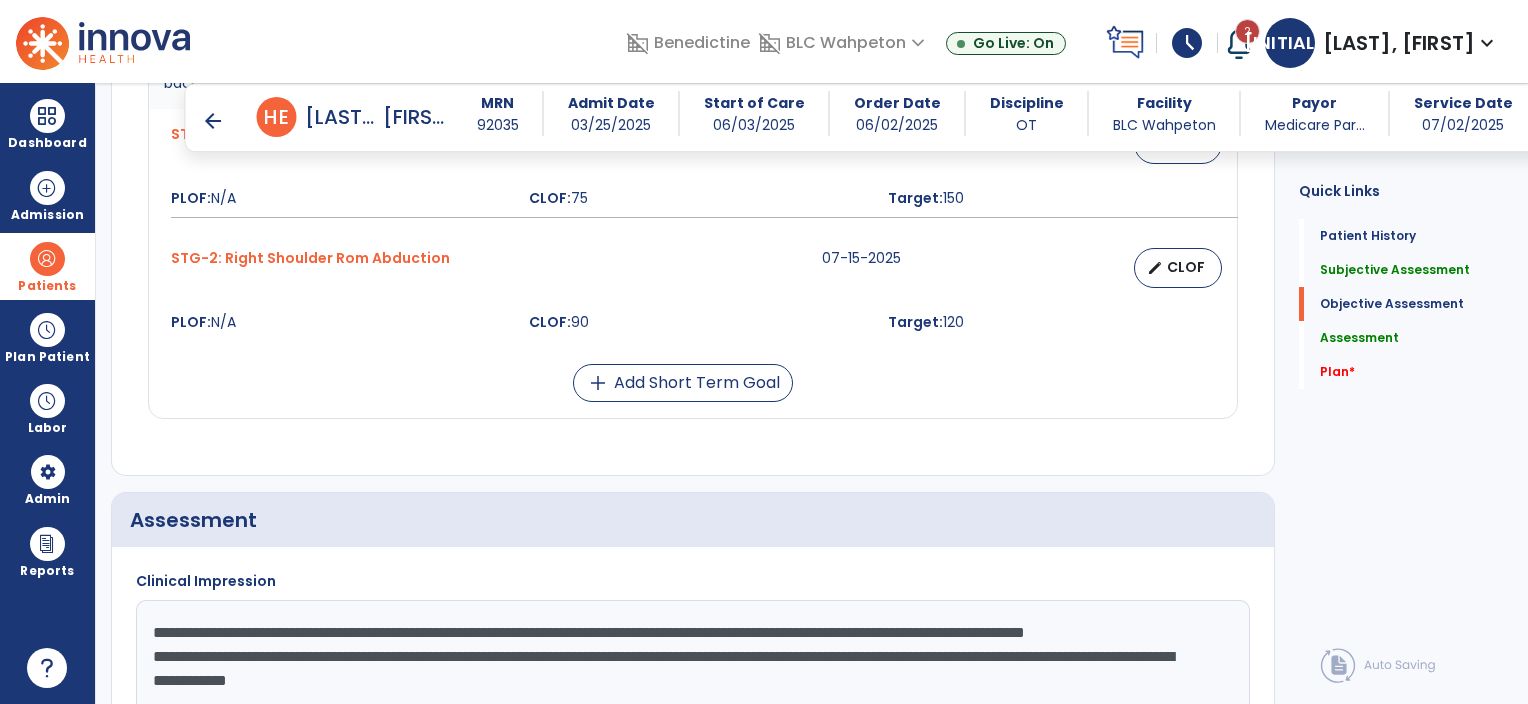 click on "**********" 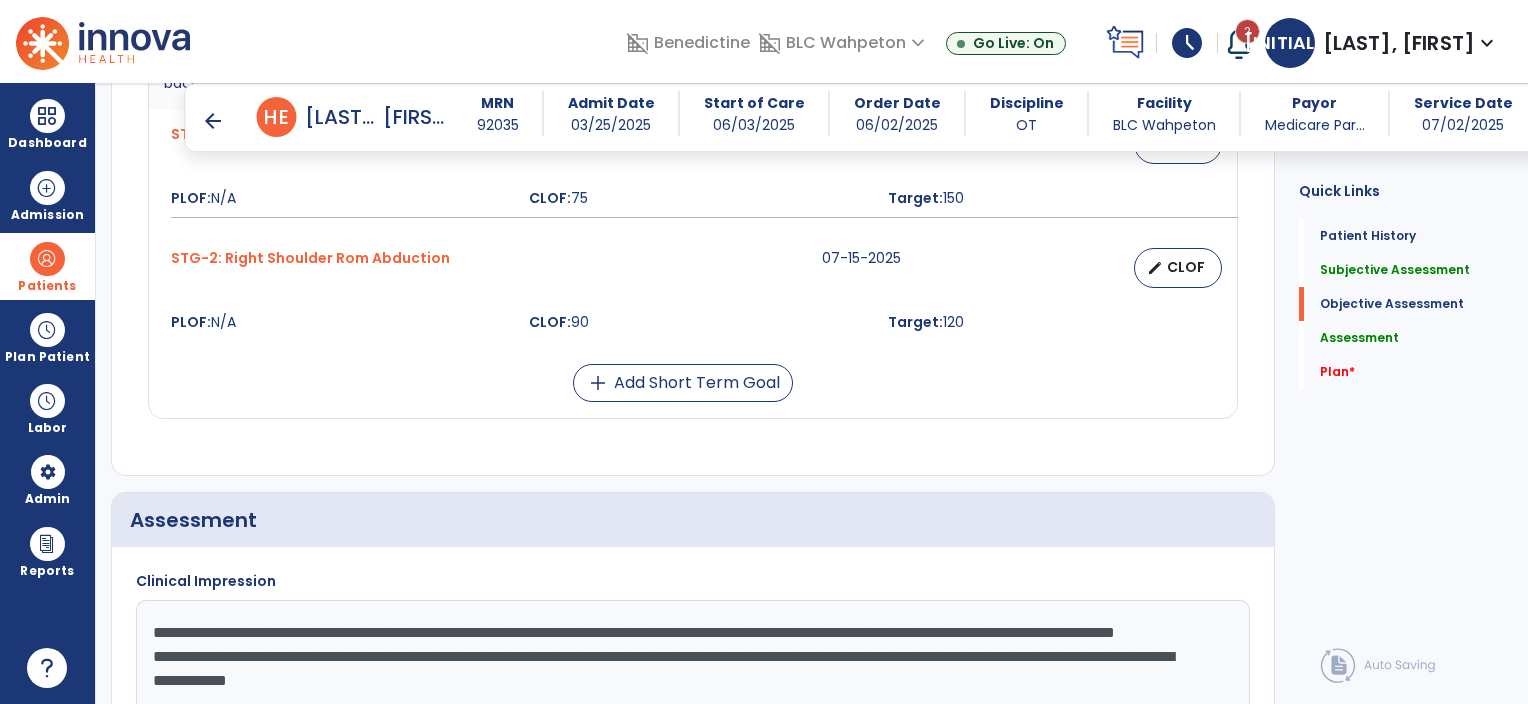 type on "**********" 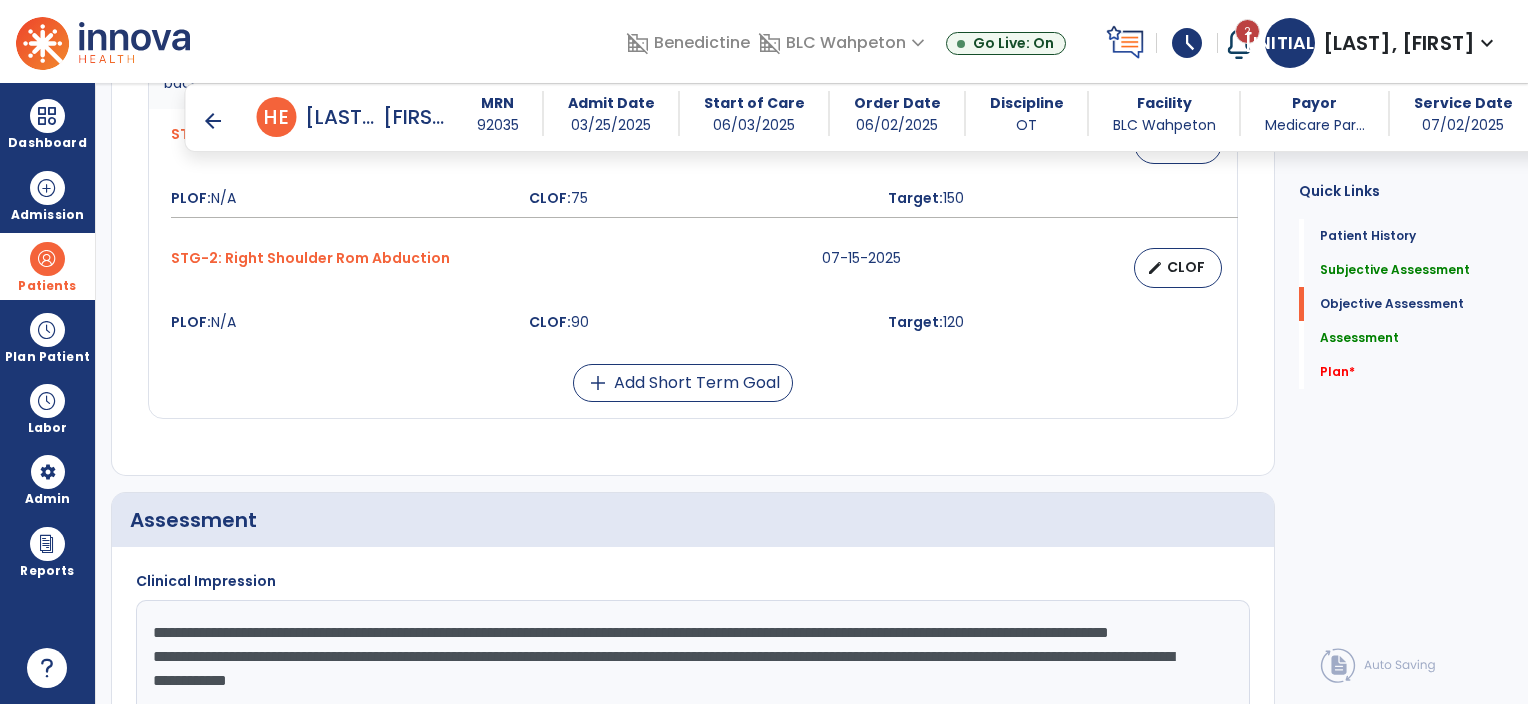 click on "**********" 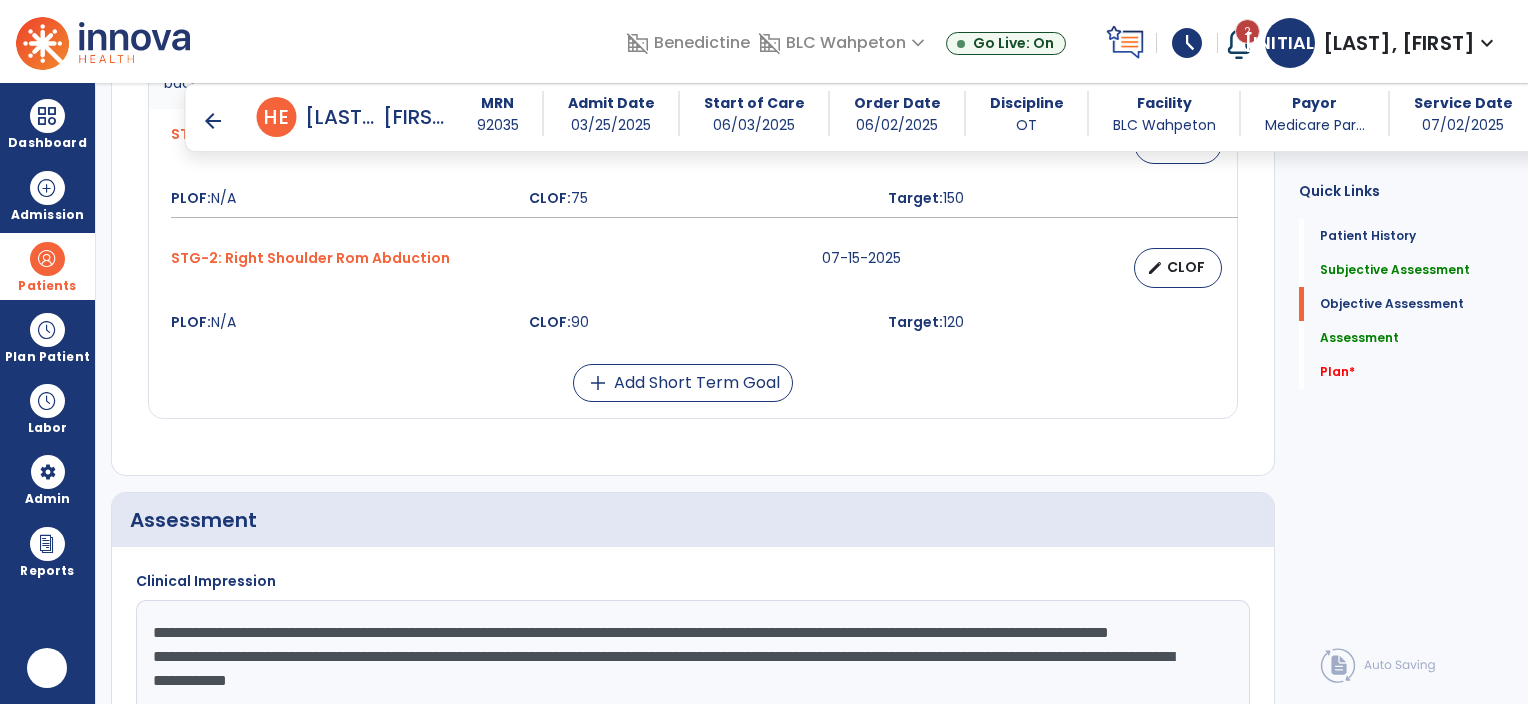 scroll, scrollTop: 0, scrollLeft: 0, axis: both 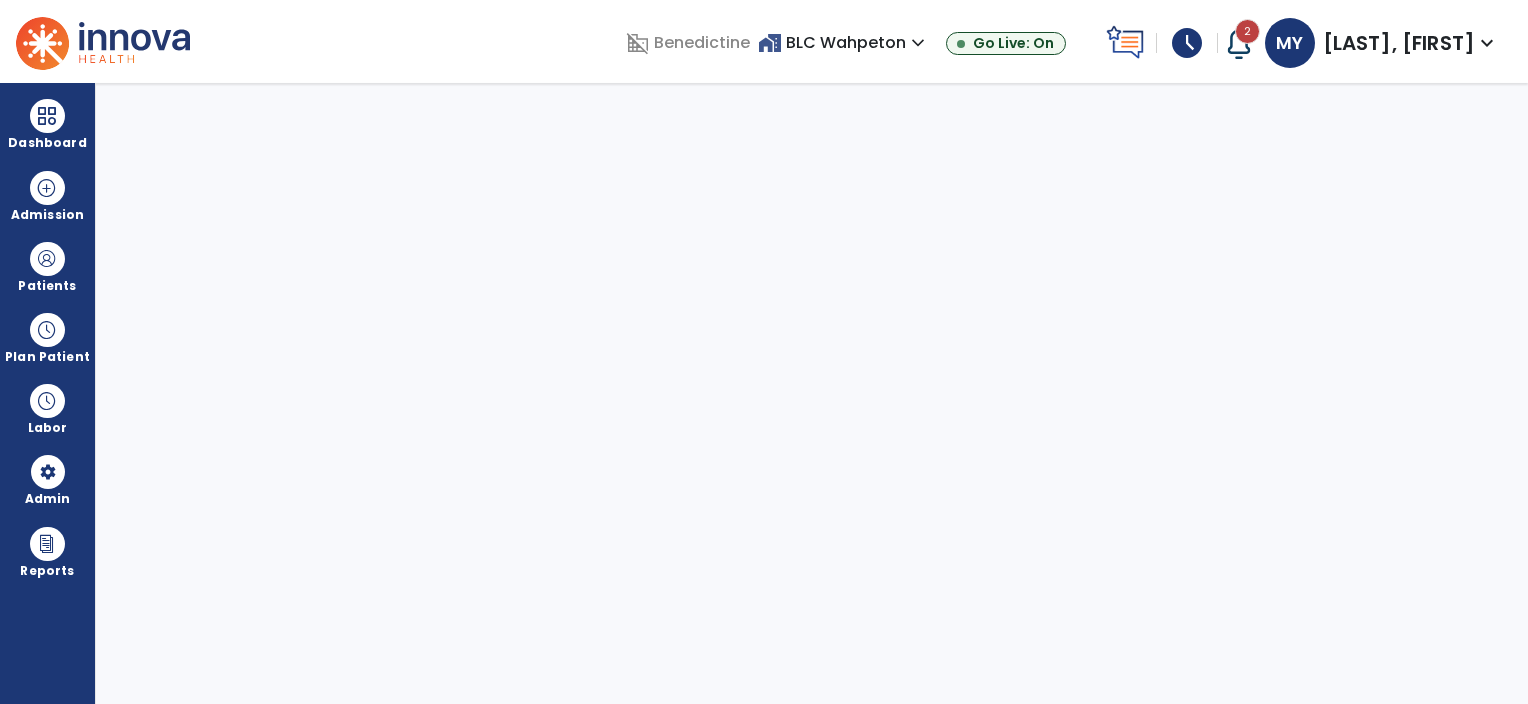 select on "***" 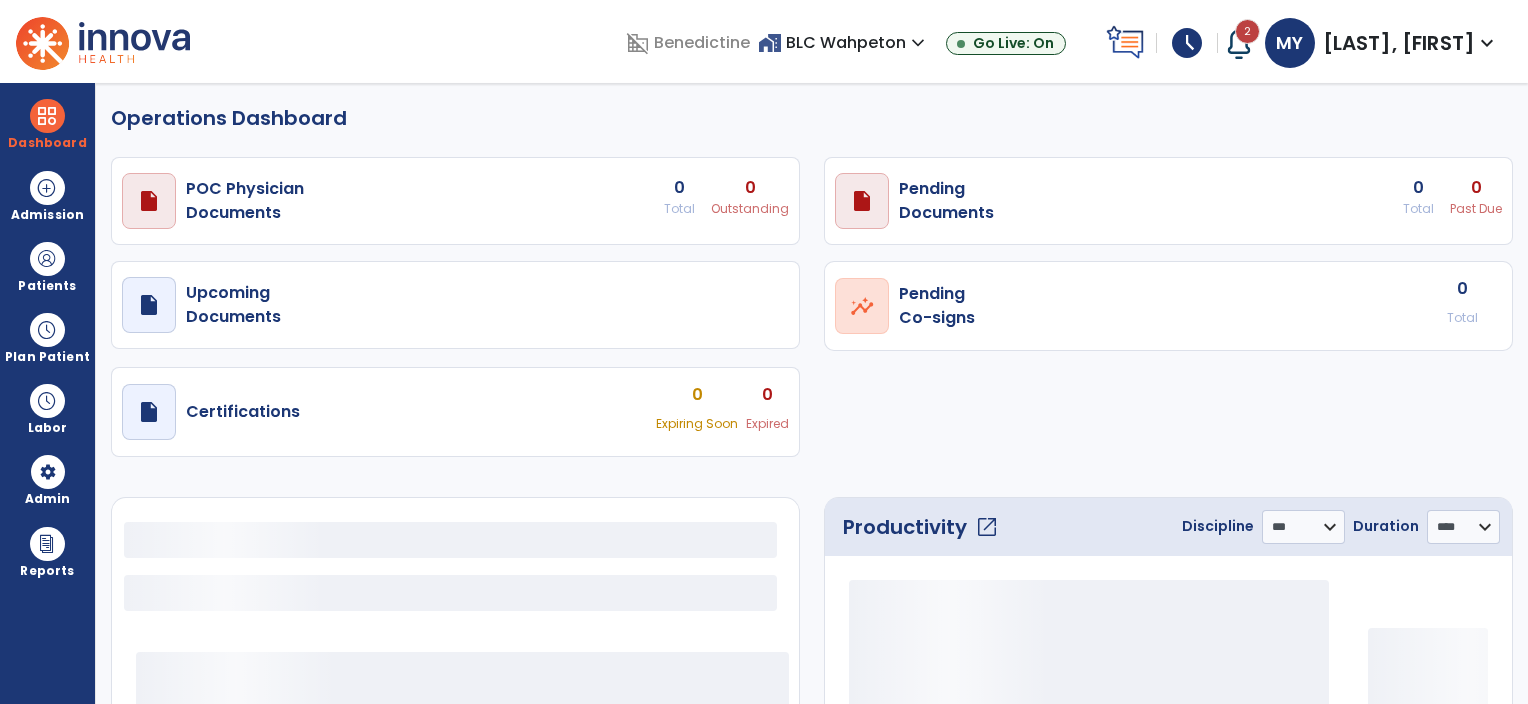 select on "***" 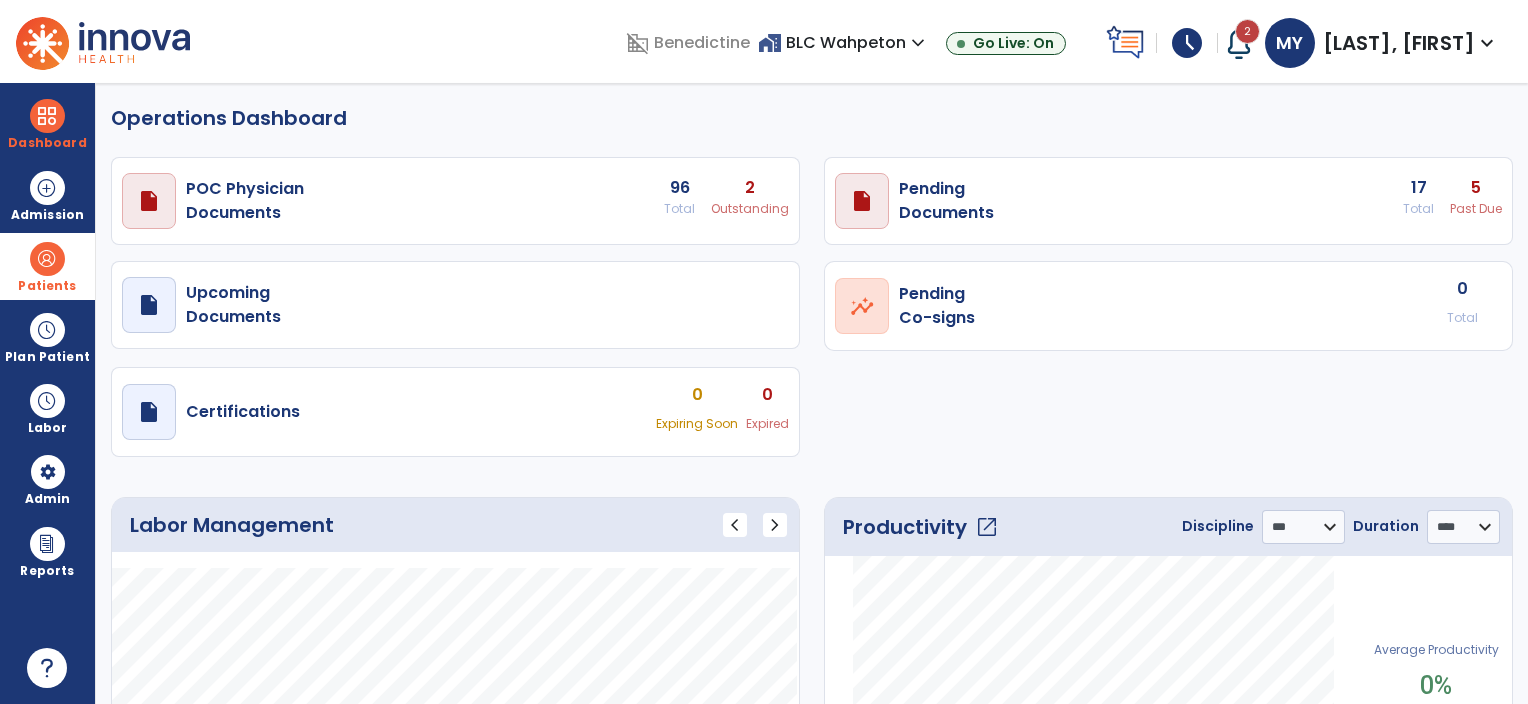 click on "Patients" at bounding box center [47, 266] 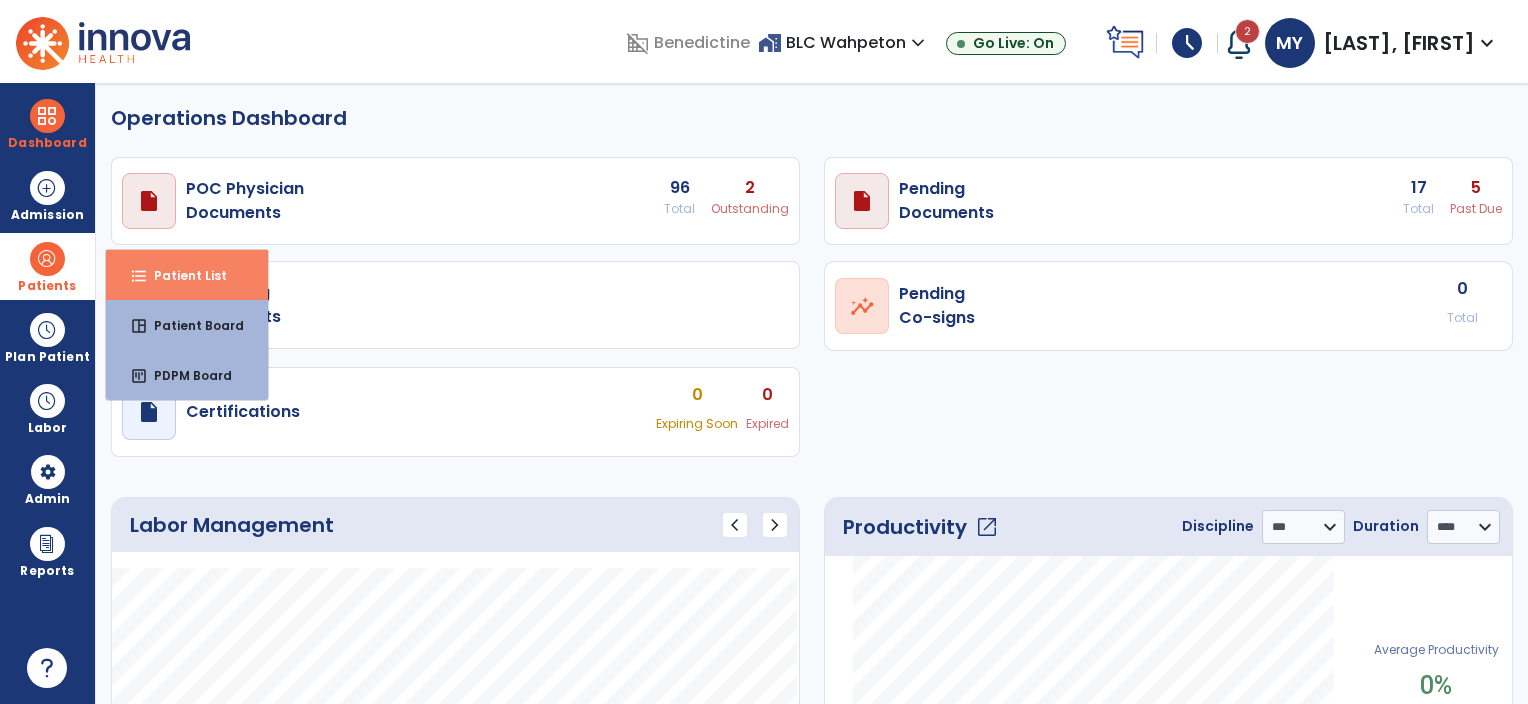 click on "Patient List" at bounding box center [182, 275] 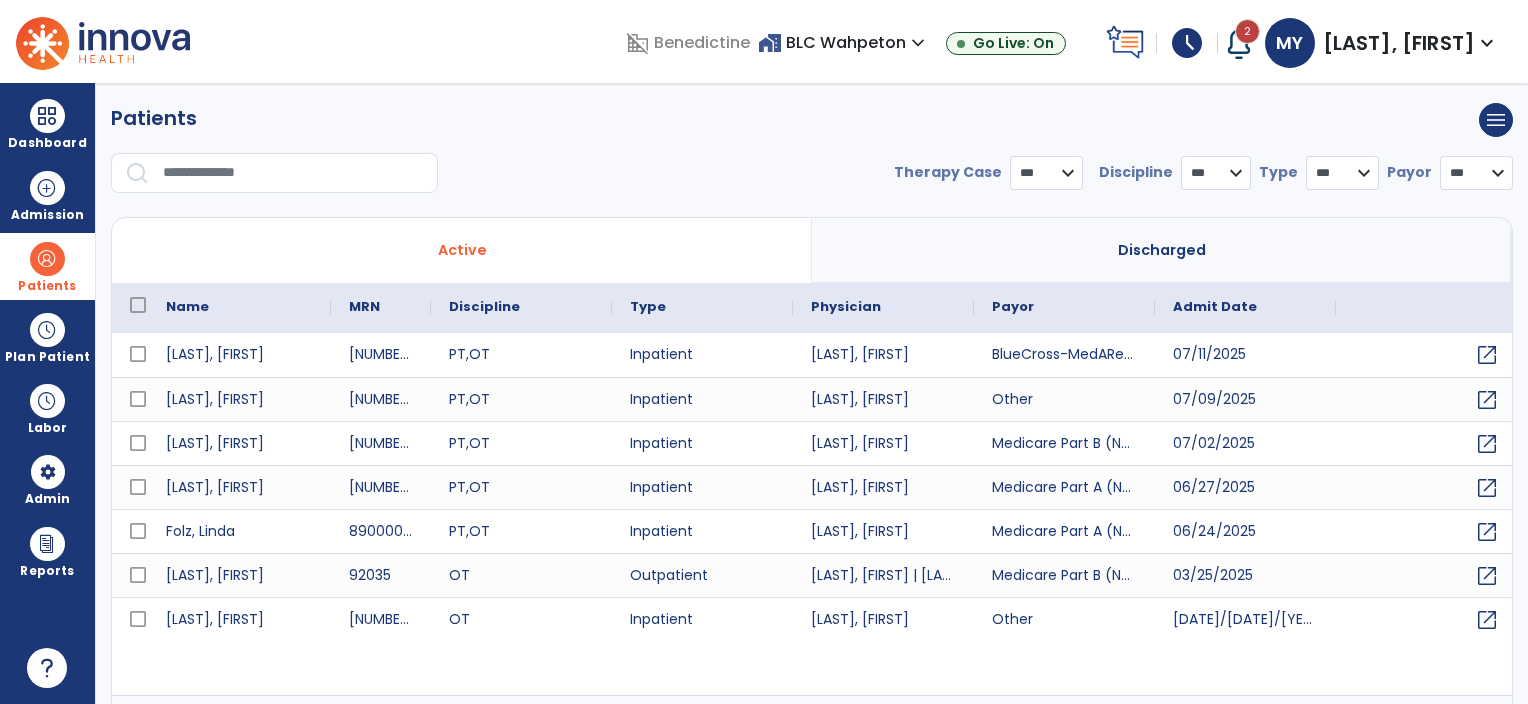 select on "***" 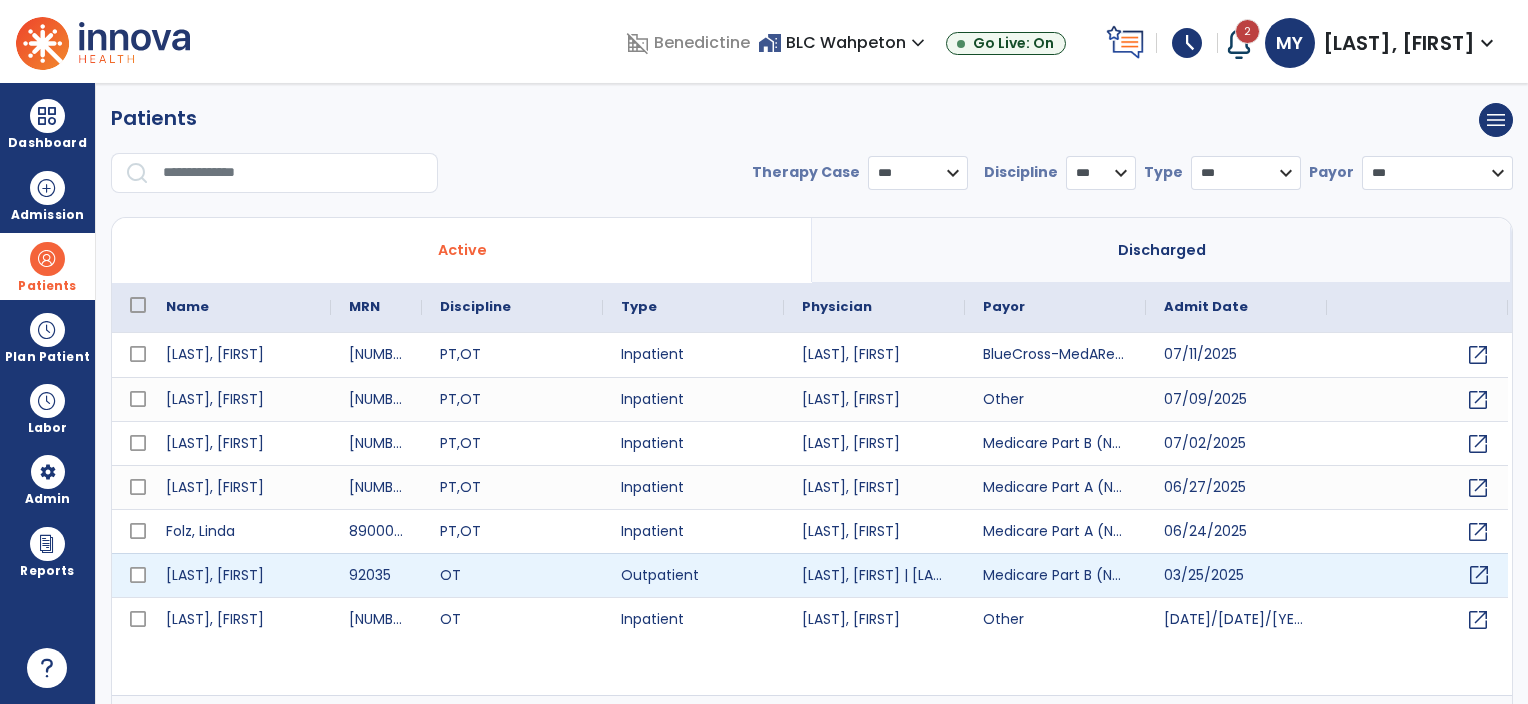 click on "open_in_new" at bounding box center [1479, 575] 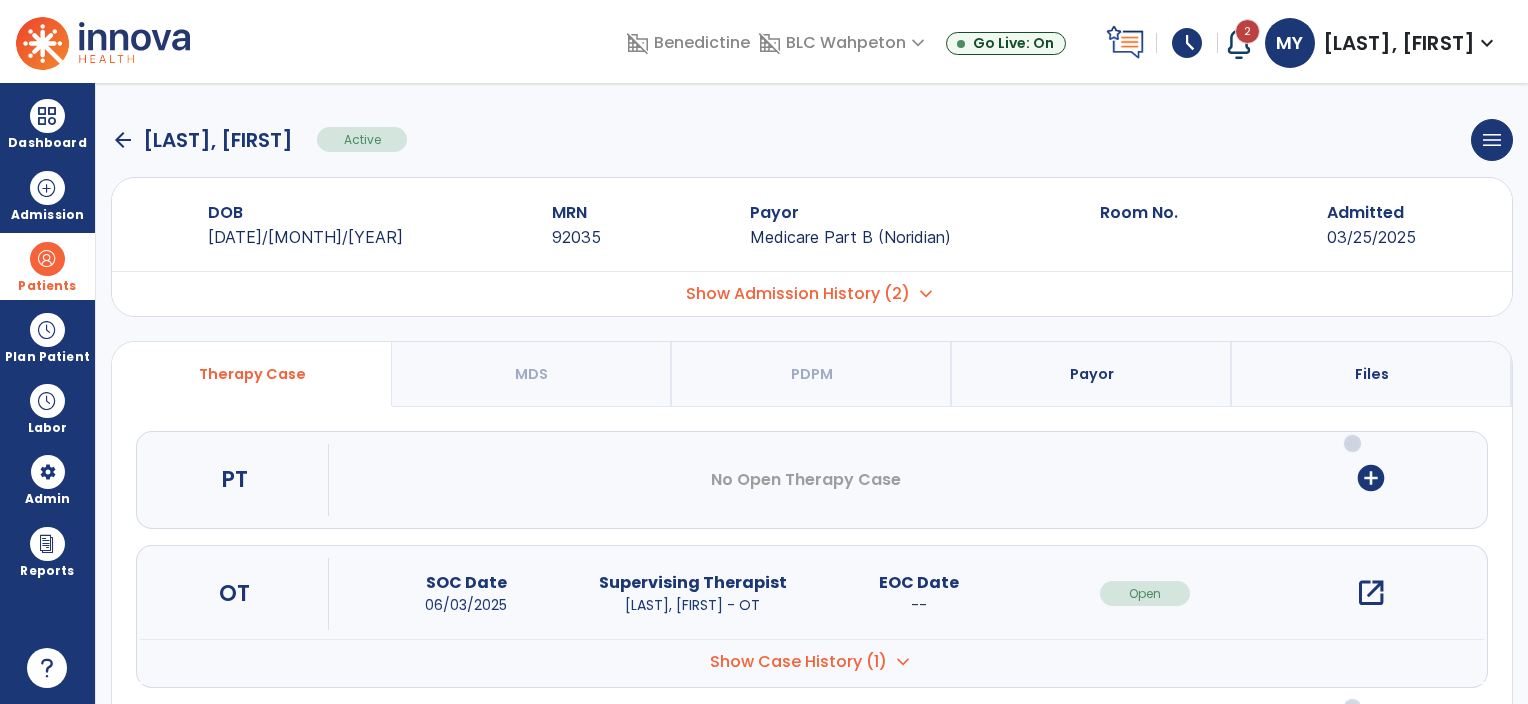 click on "open_in_new" at bounding box center [1371, 593] 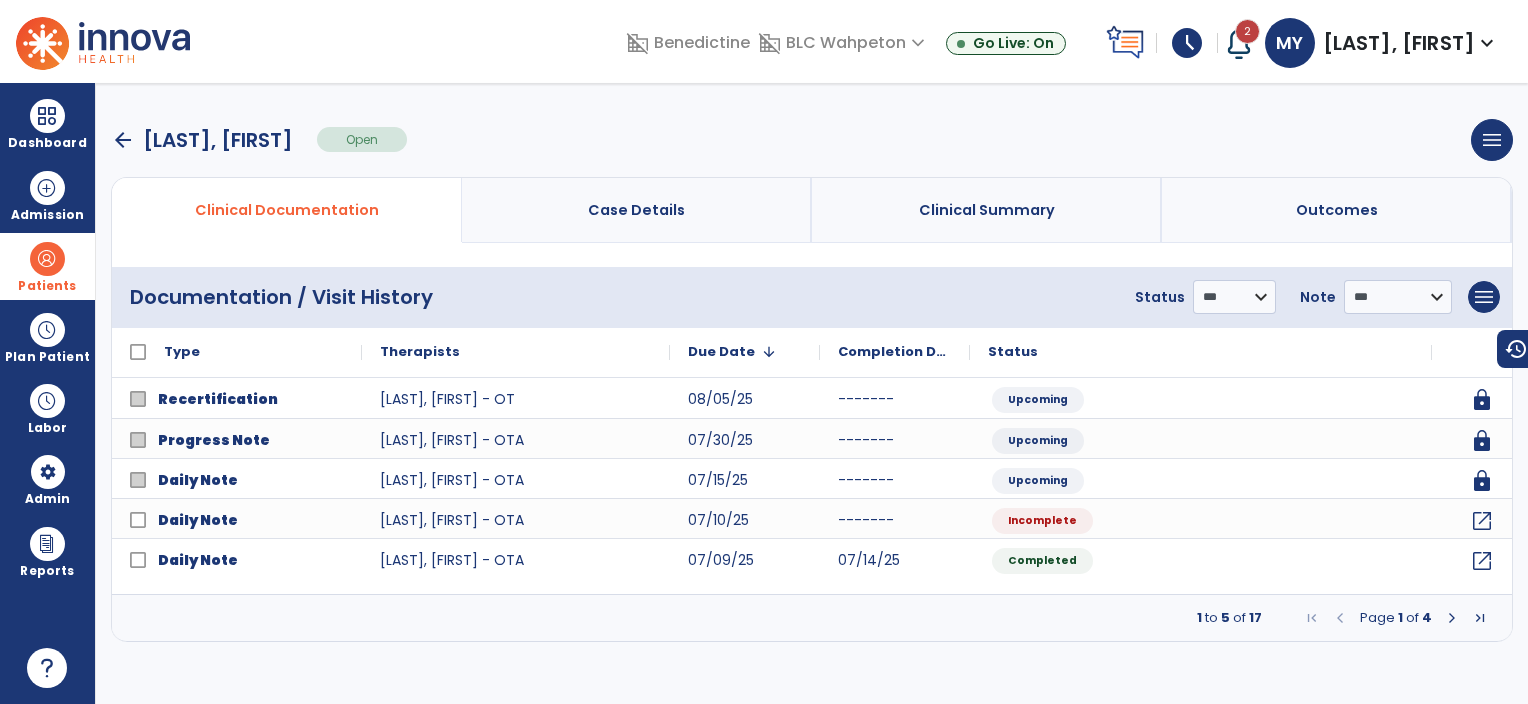 click on "Page
1
of
4" at bounding box center (1396, 618) 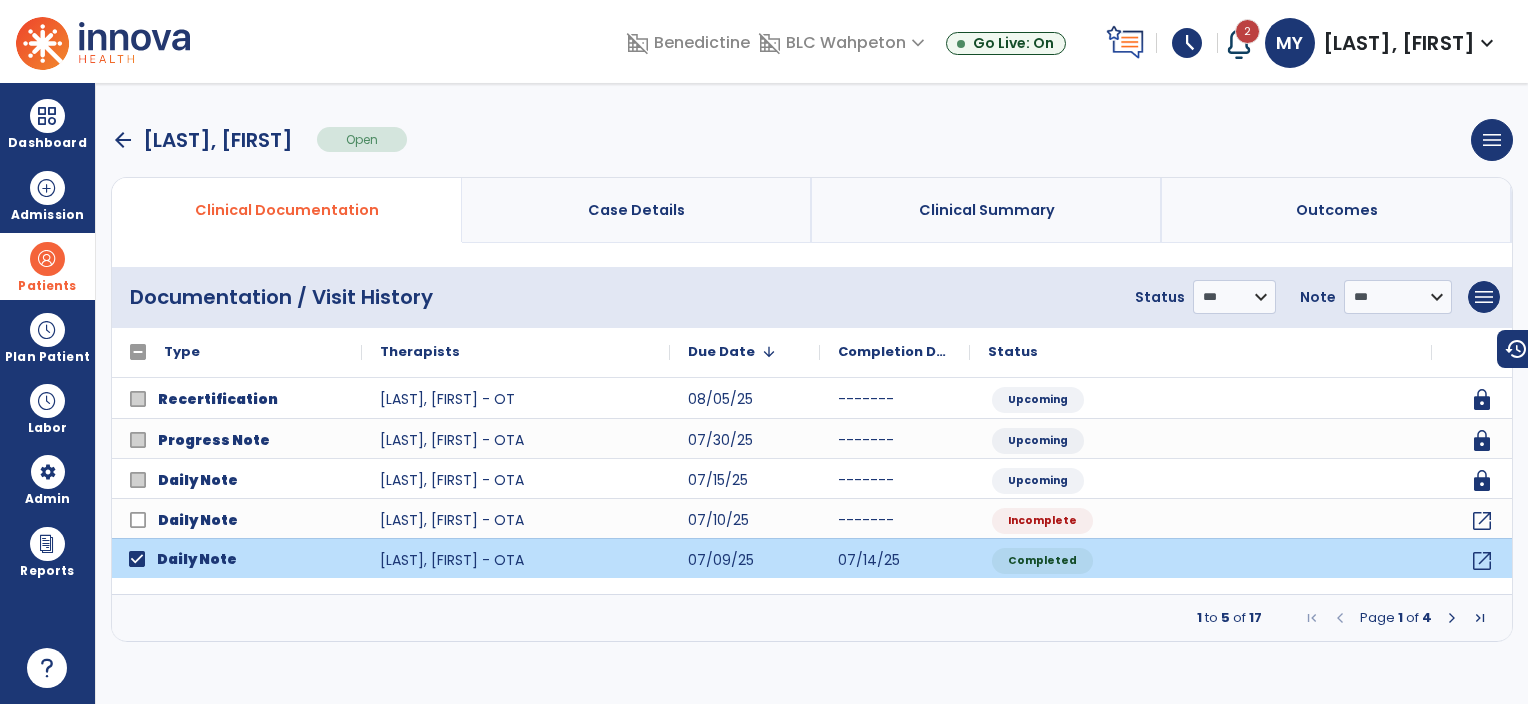 click at bounding box center (1452, 618) 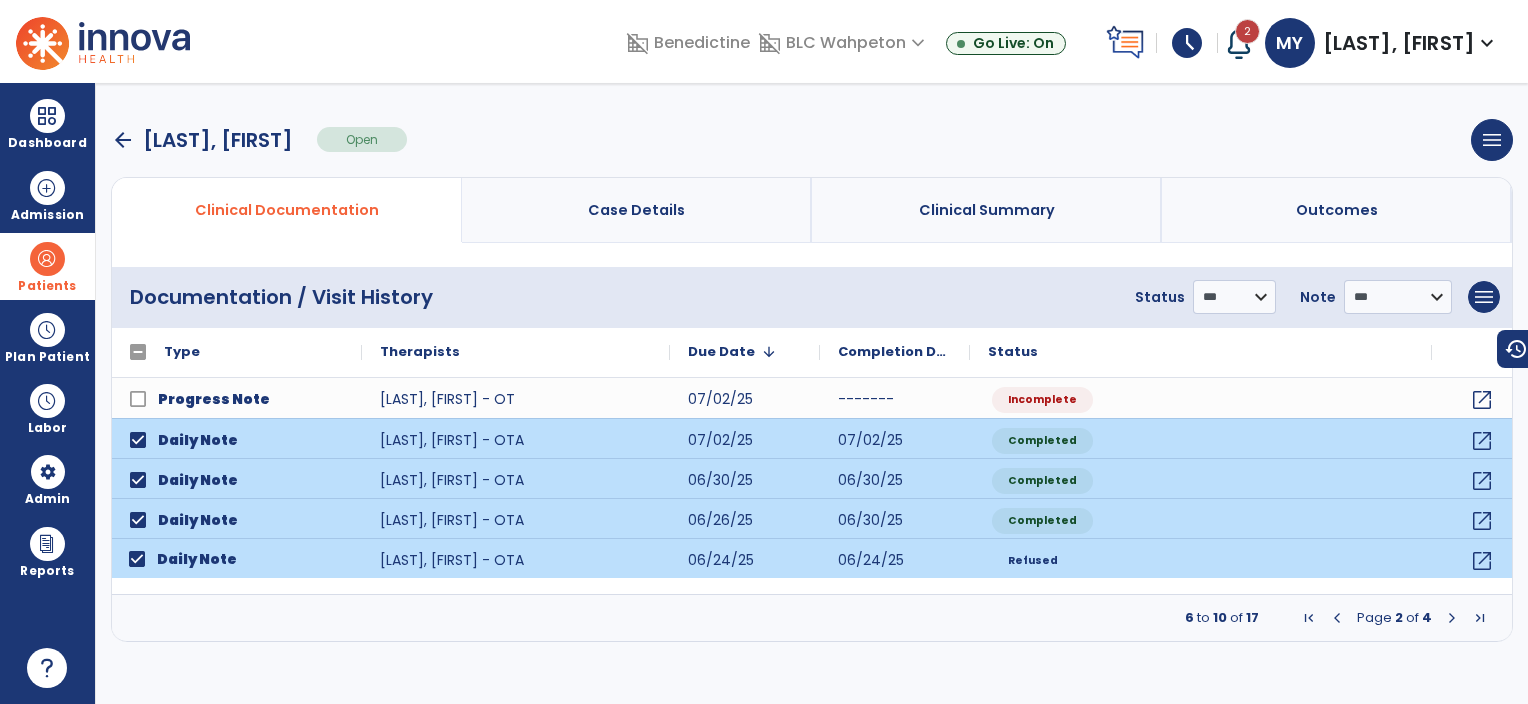 click at bounding box center [1452, 618] 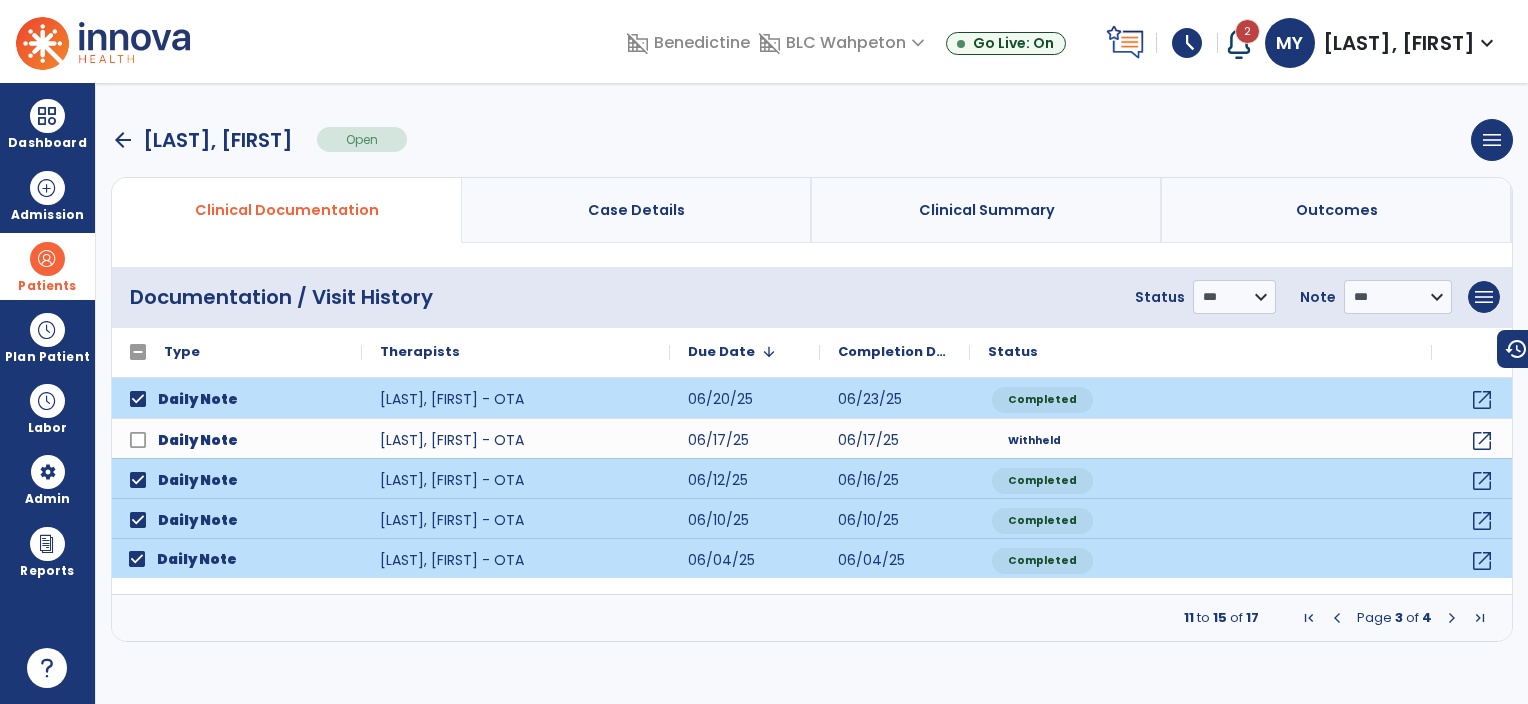 click at bounding box center [1452, 618] 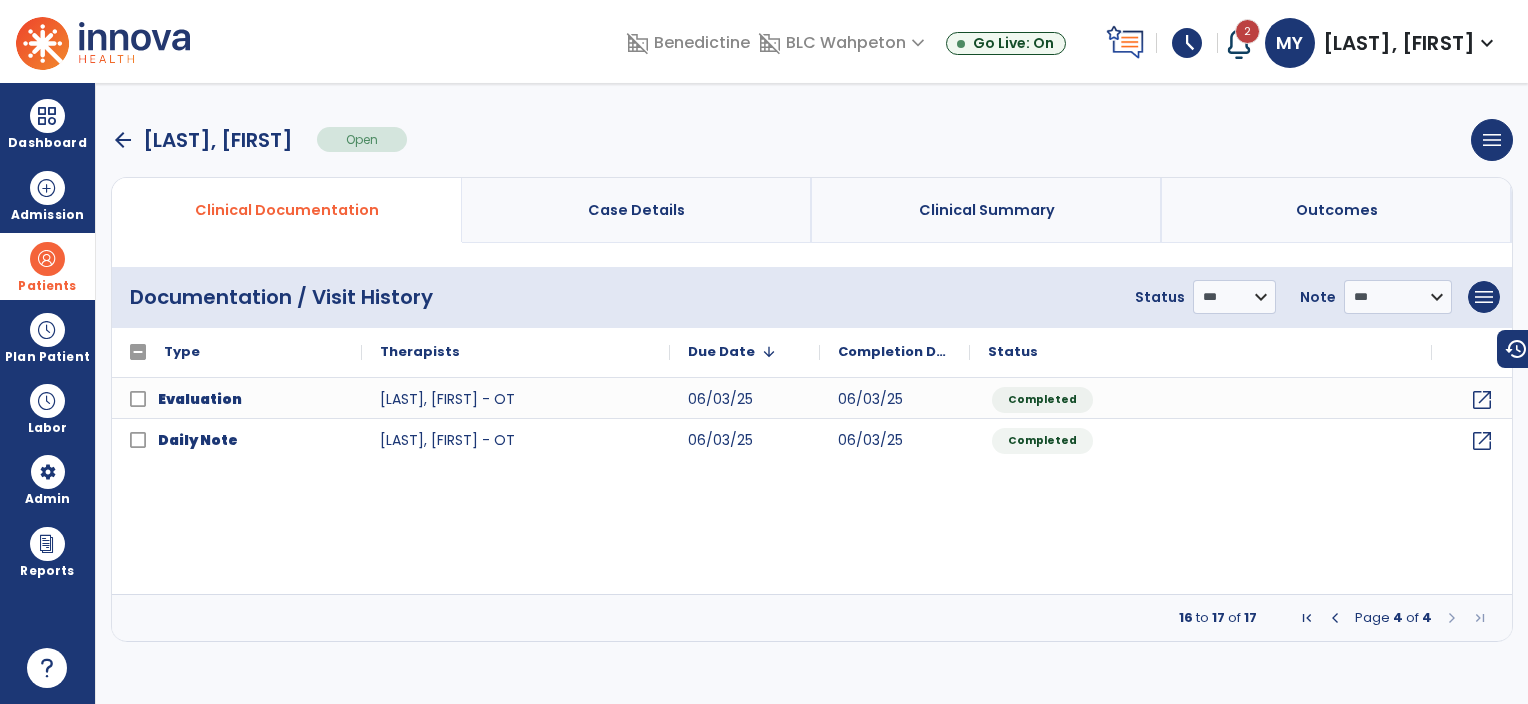 click on "**********" 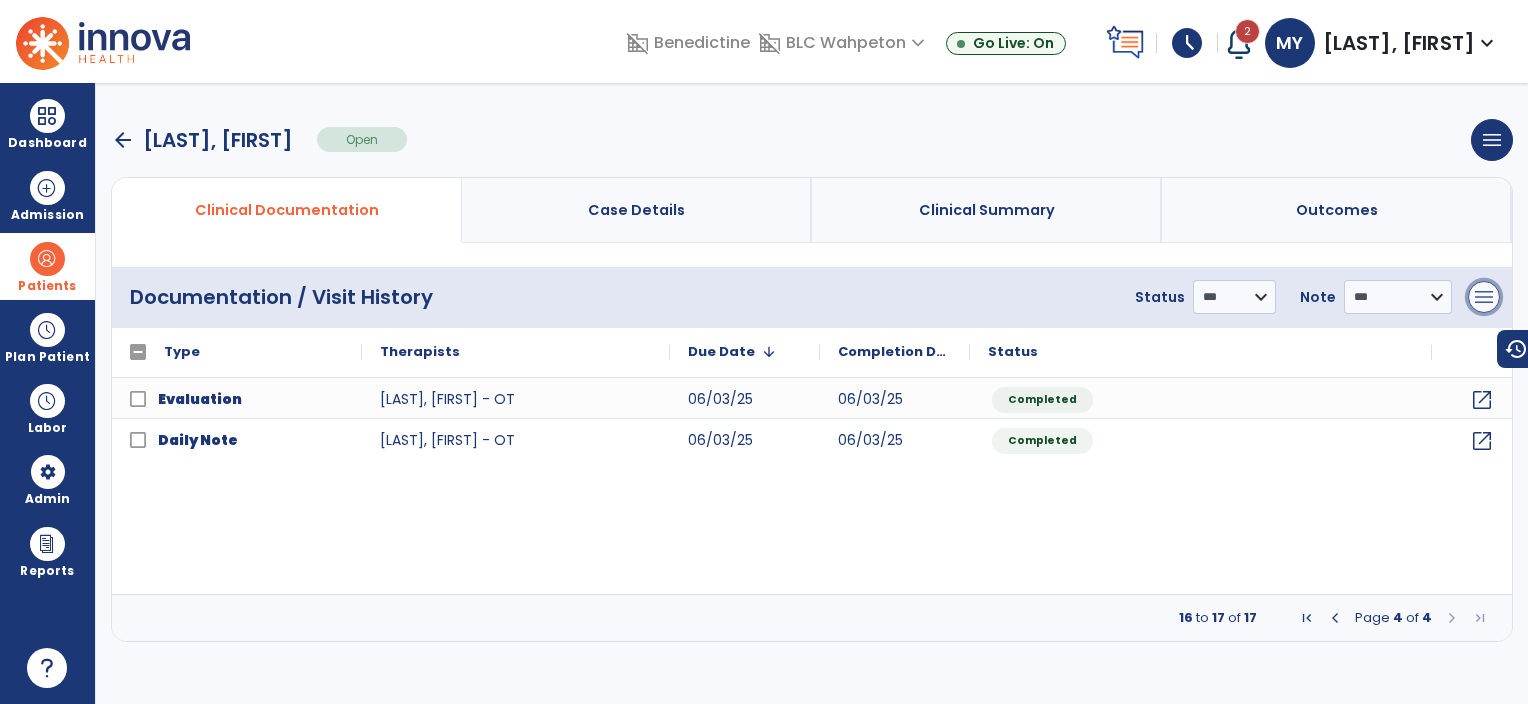 click on "menu" at bounding box center [1484, 297] 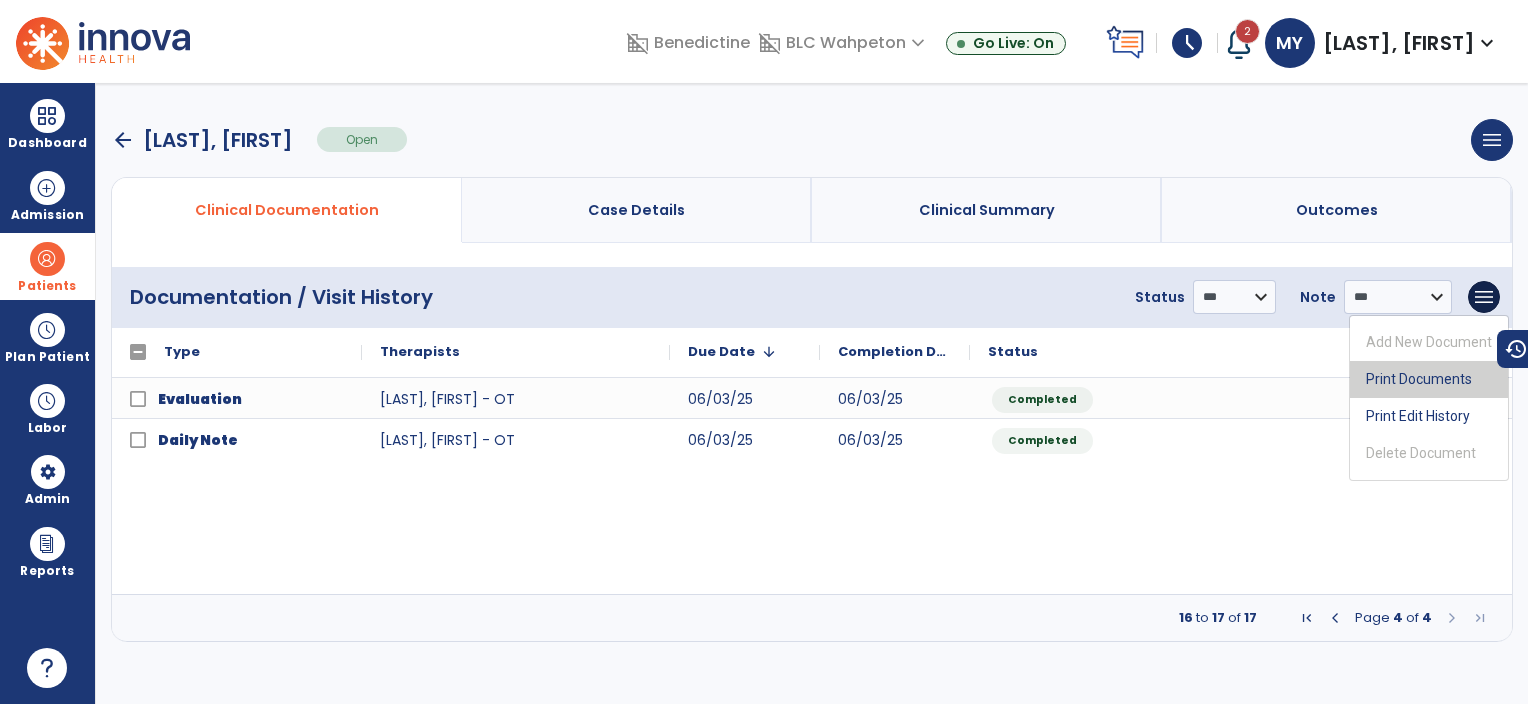 click on "Print Documents" at bounding box center (1429, 379) 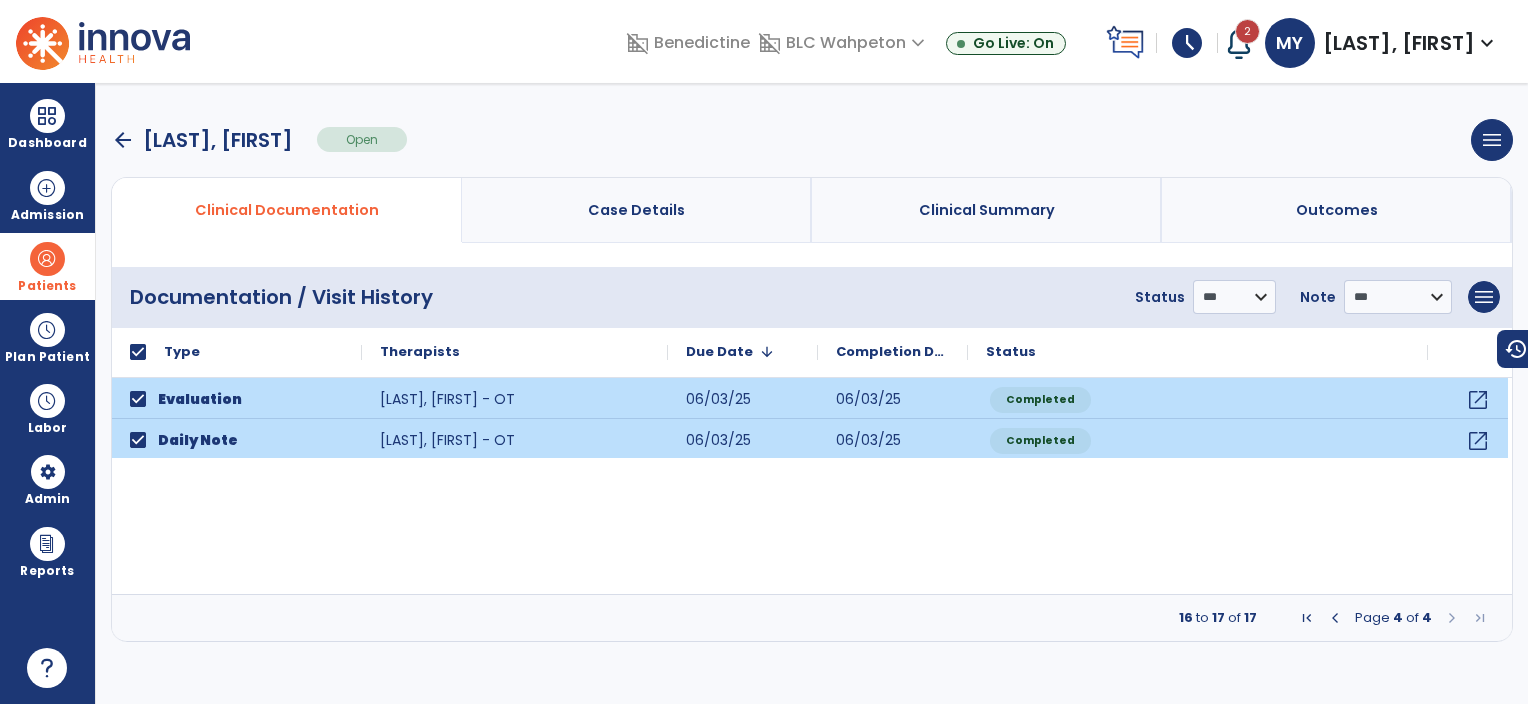 click at bounding box center [1335, 618] 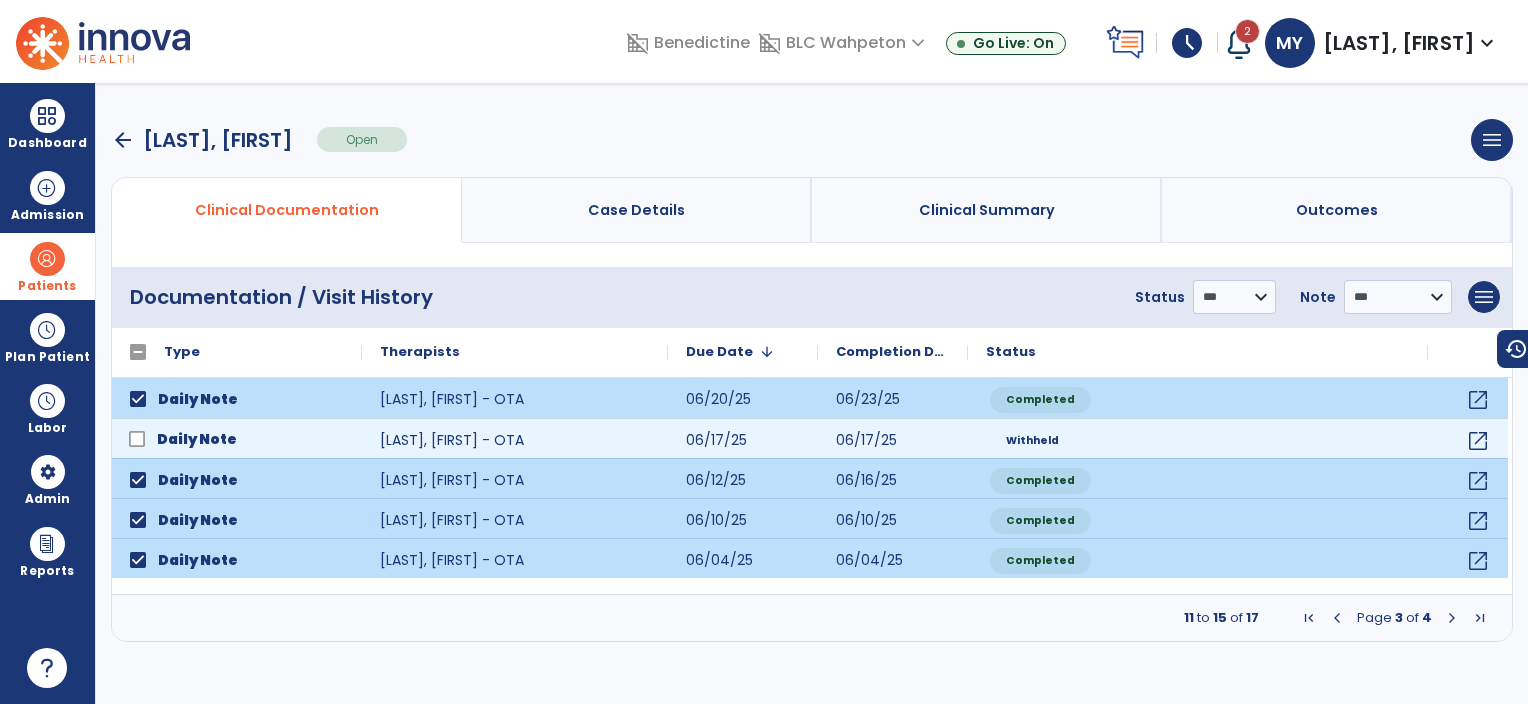click on "Daily Note" 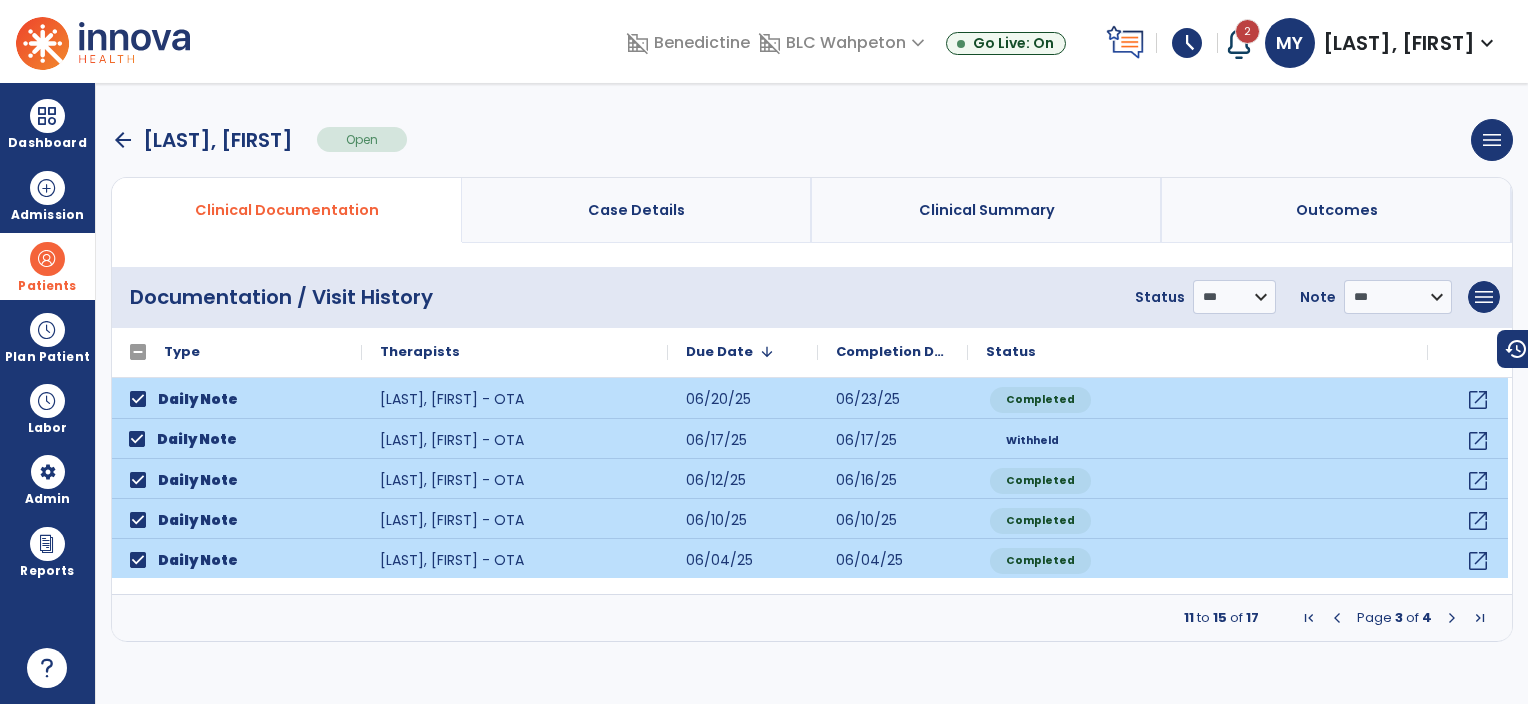 click at bounding box center (1337, 618) 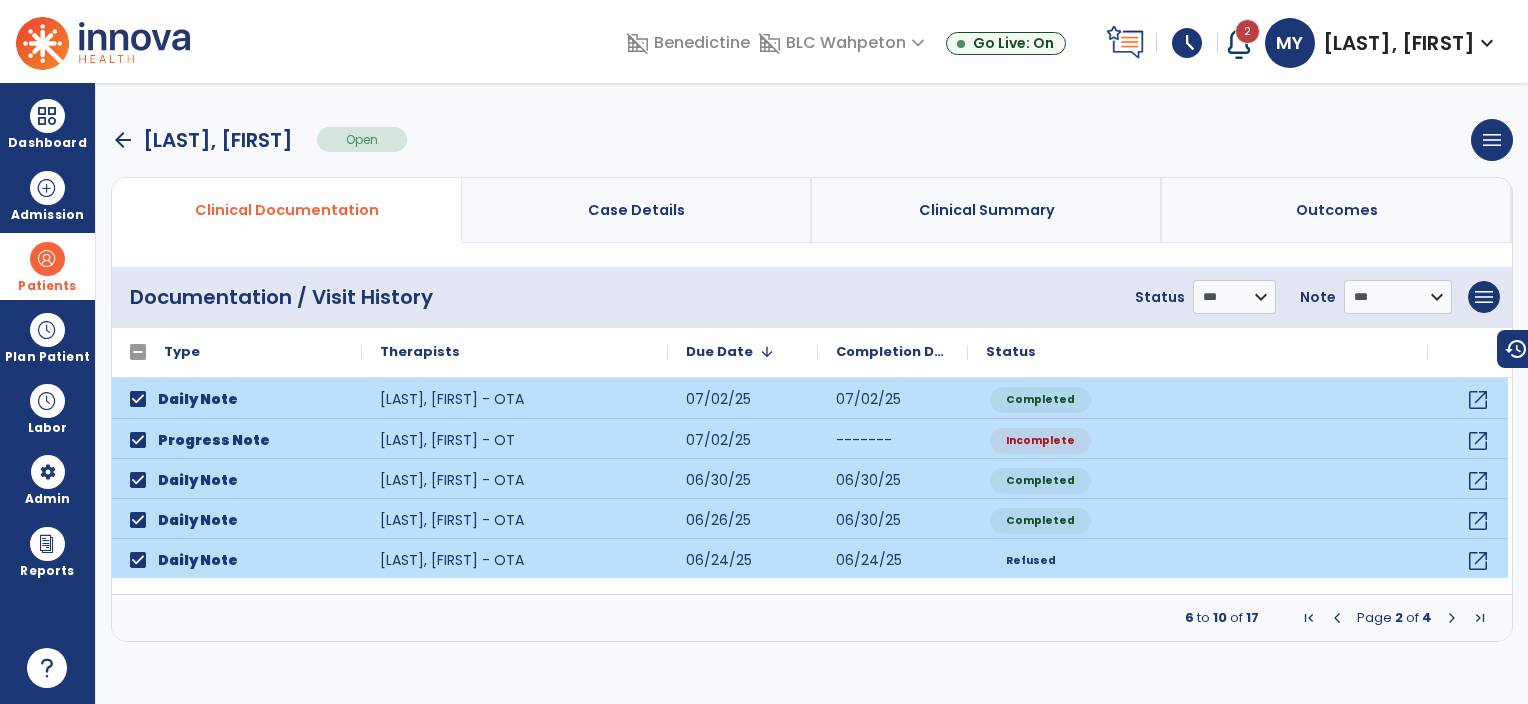 click at bounding box center [1337, 618] 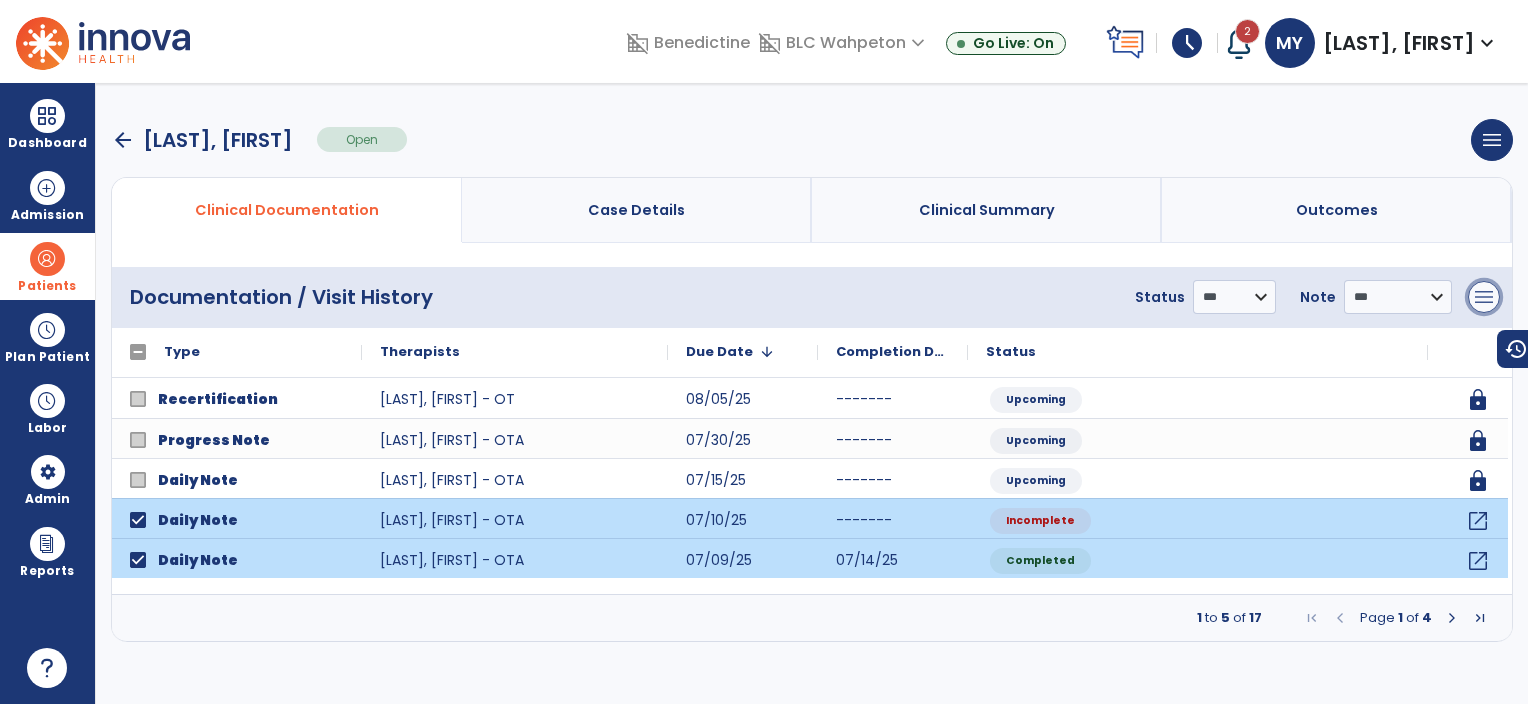 click on "menu" at bounding box center [1484, 297] 